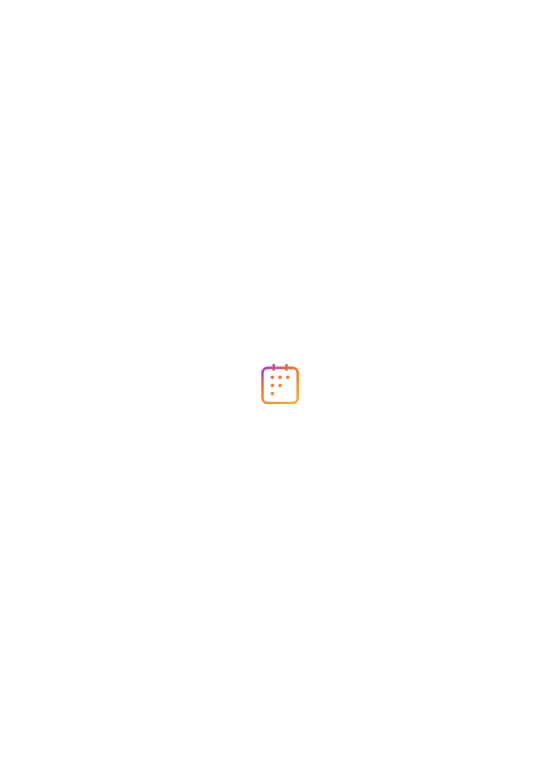 scroll, scrollTop: 0, scrollLeft: 0, axis: both 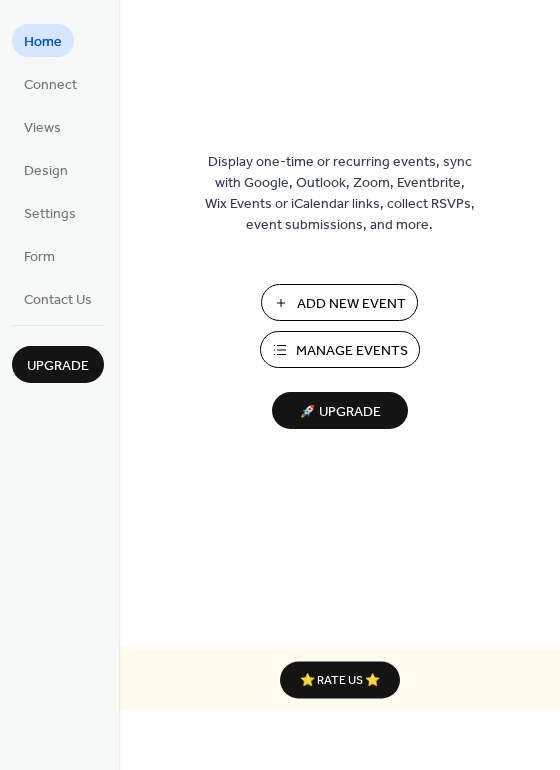 click on "Manage Events" at bounding box center [352, 351] 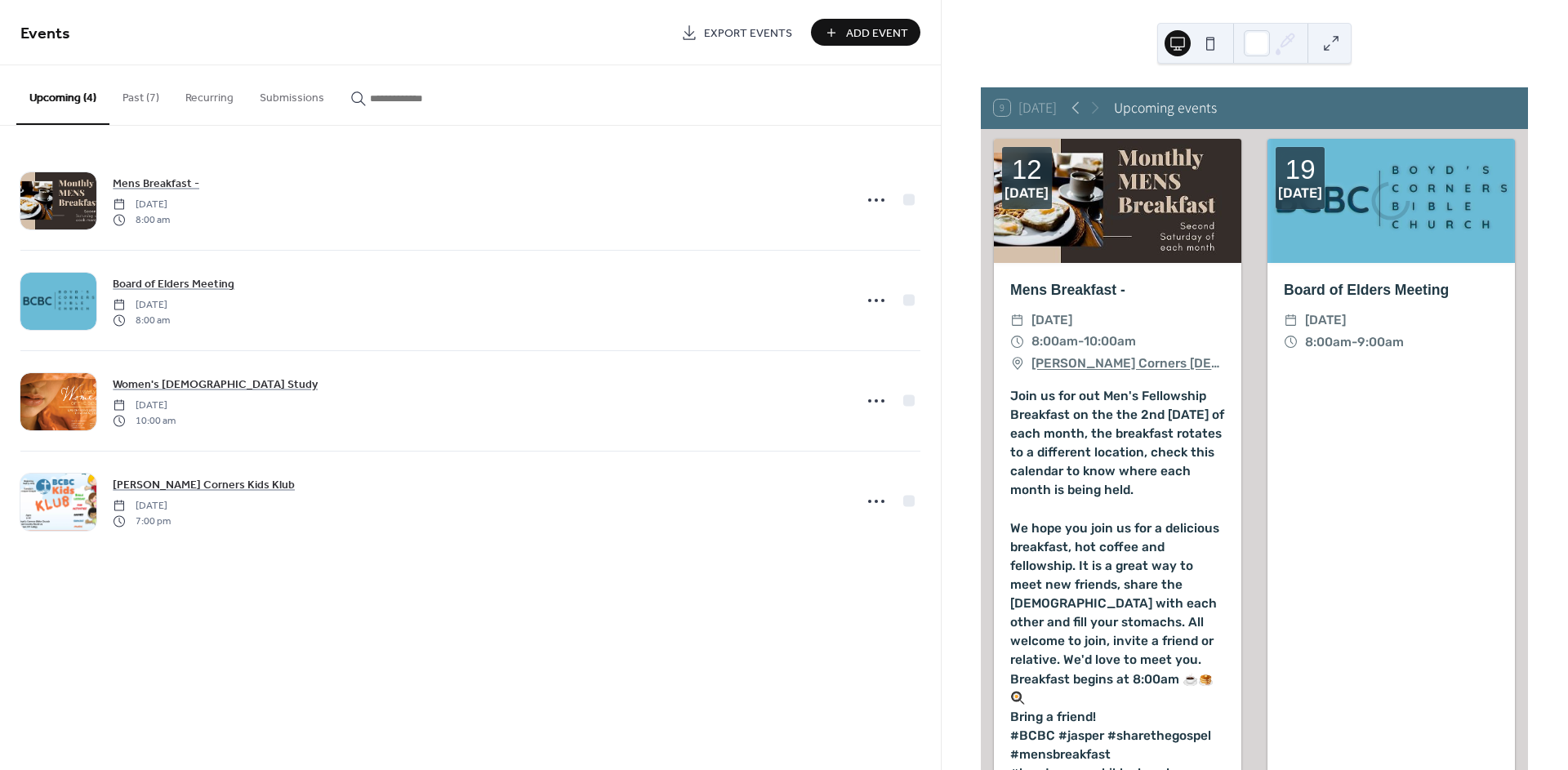 scroll, scrollTop: 0, scrollLeft: 0, axis: both 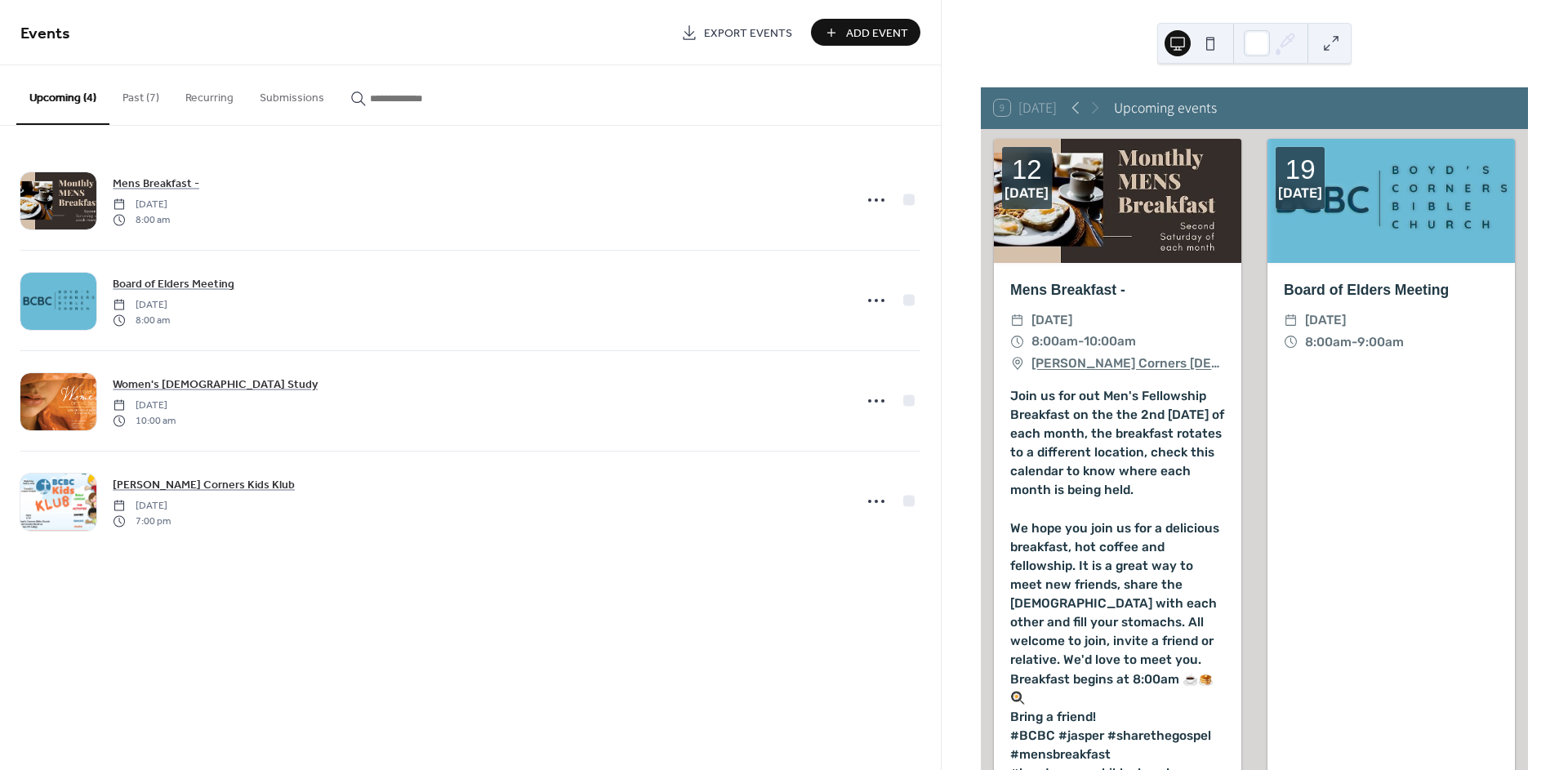 click on "Past  (7)" at bounding box center (140, 94) 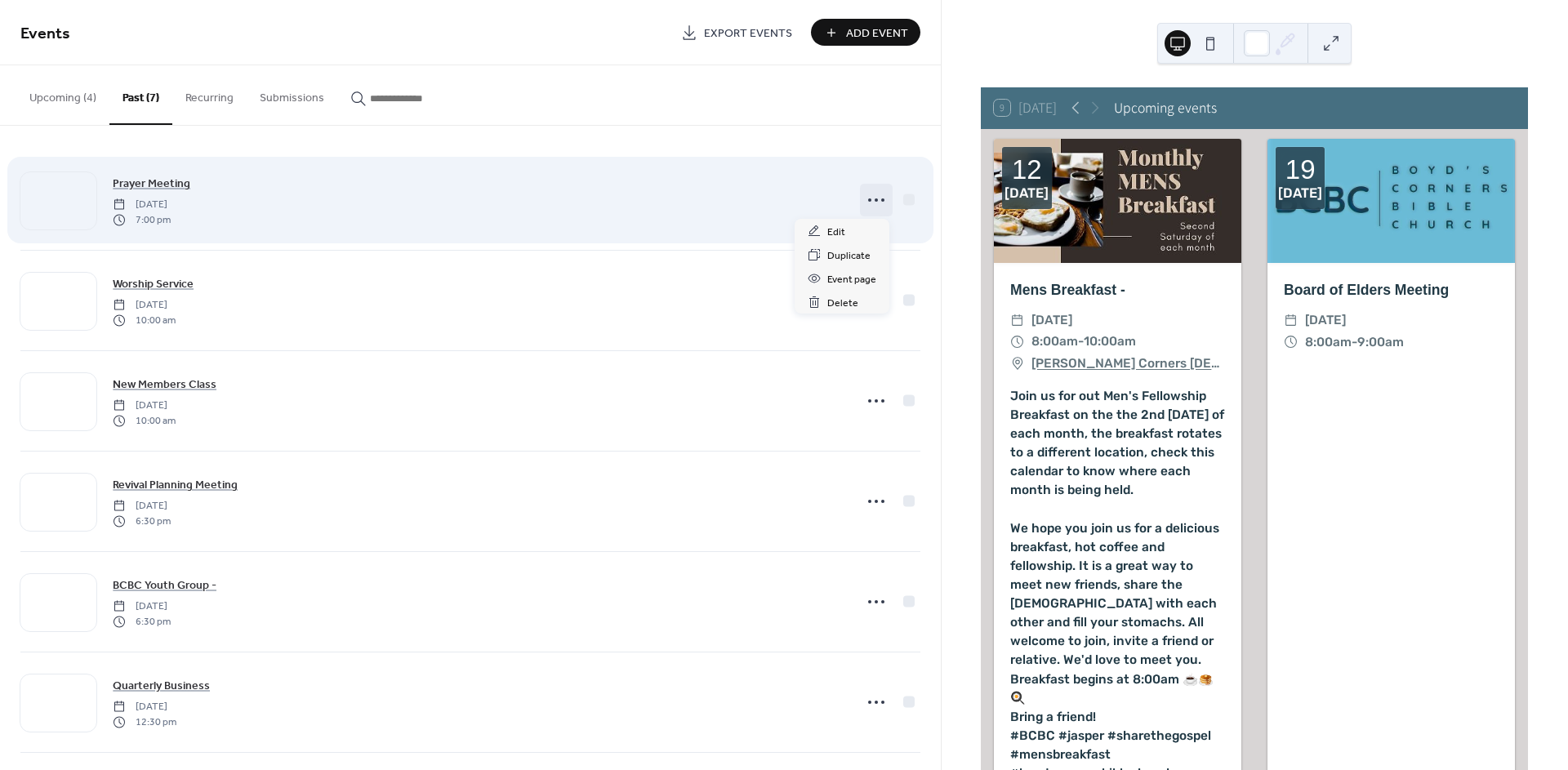 click 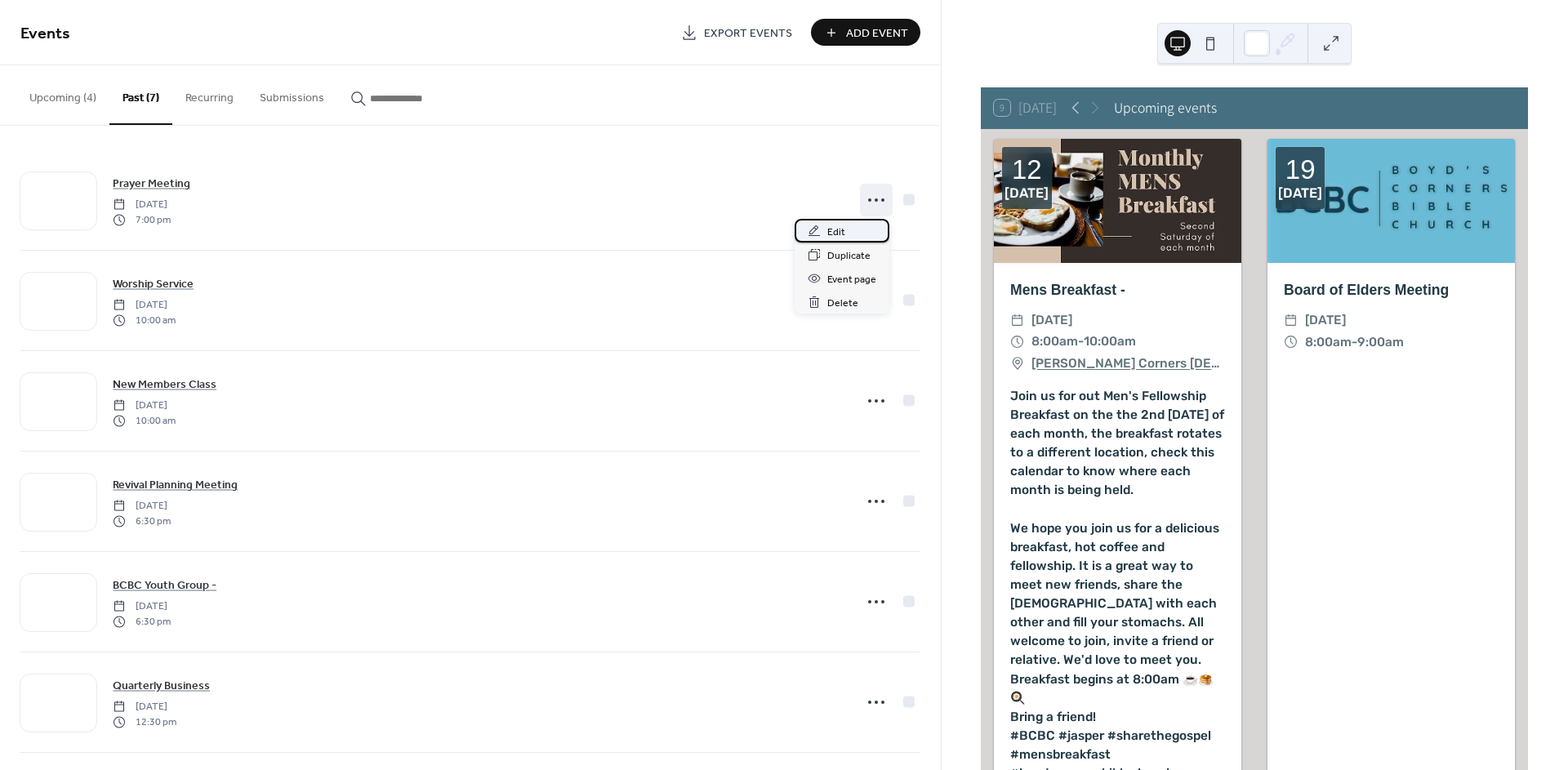 click on "Edit" at bounding box center [836, 232] 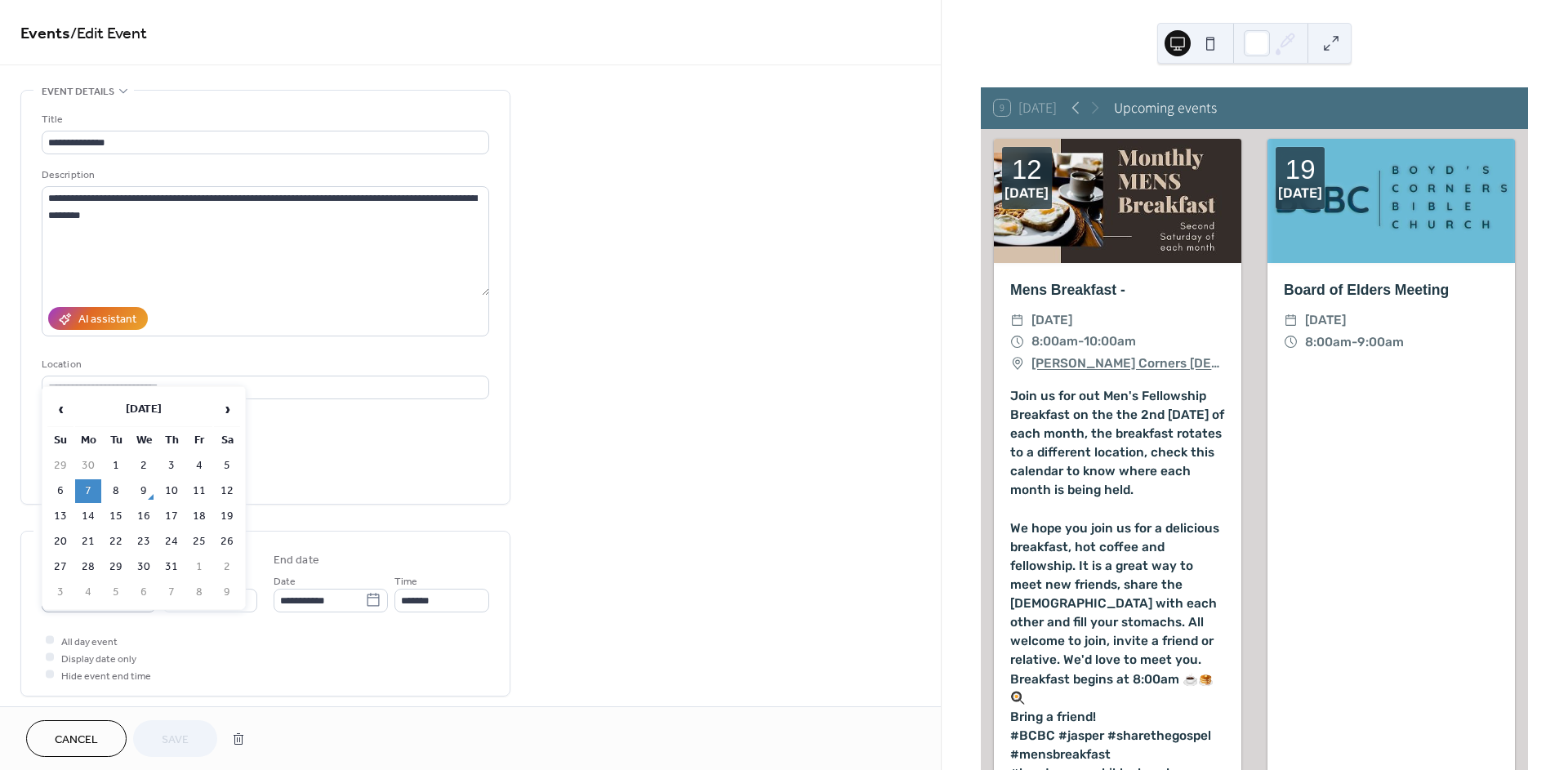 click 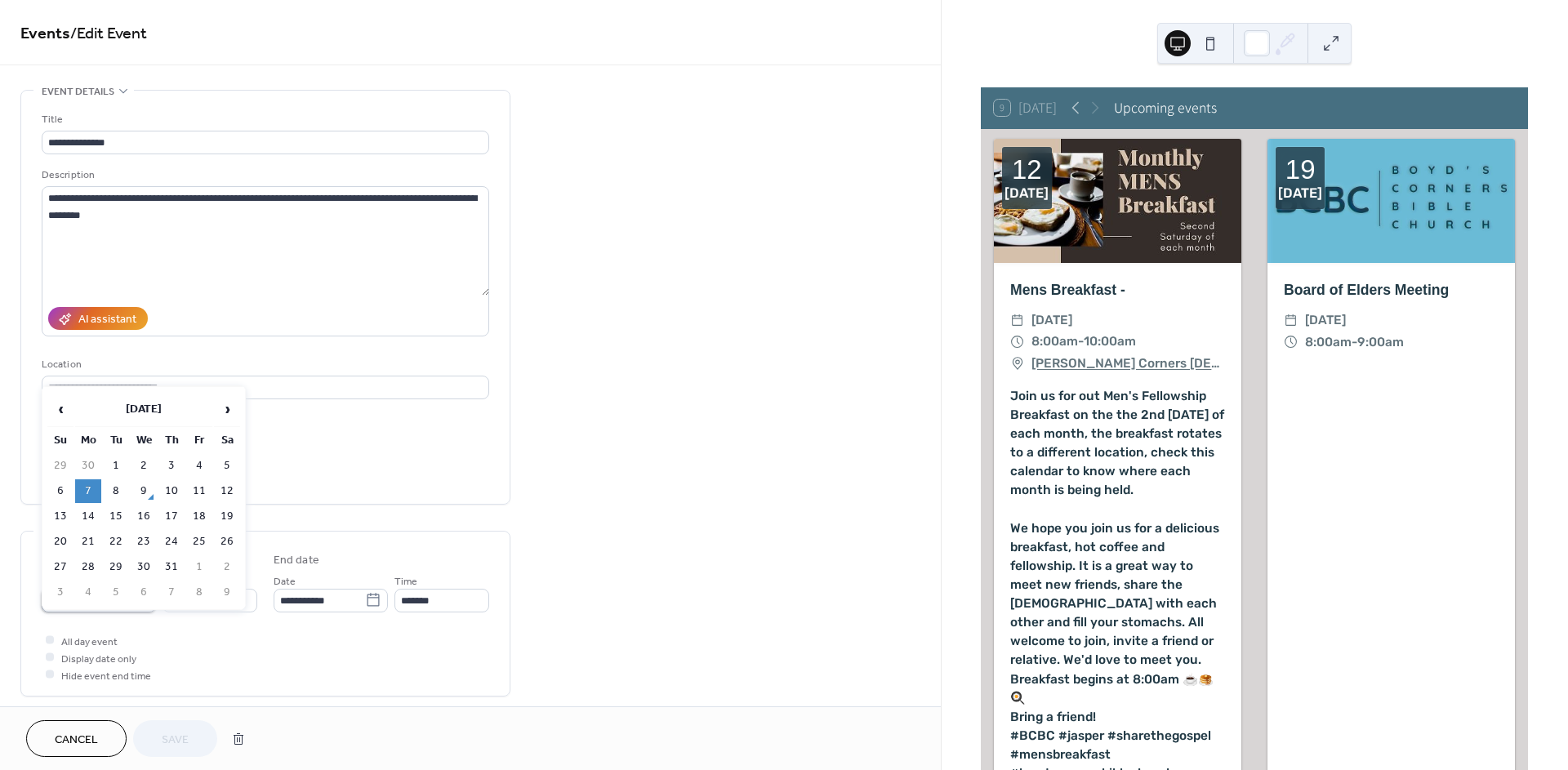 click on "**********" at bounding box center (87, 600) 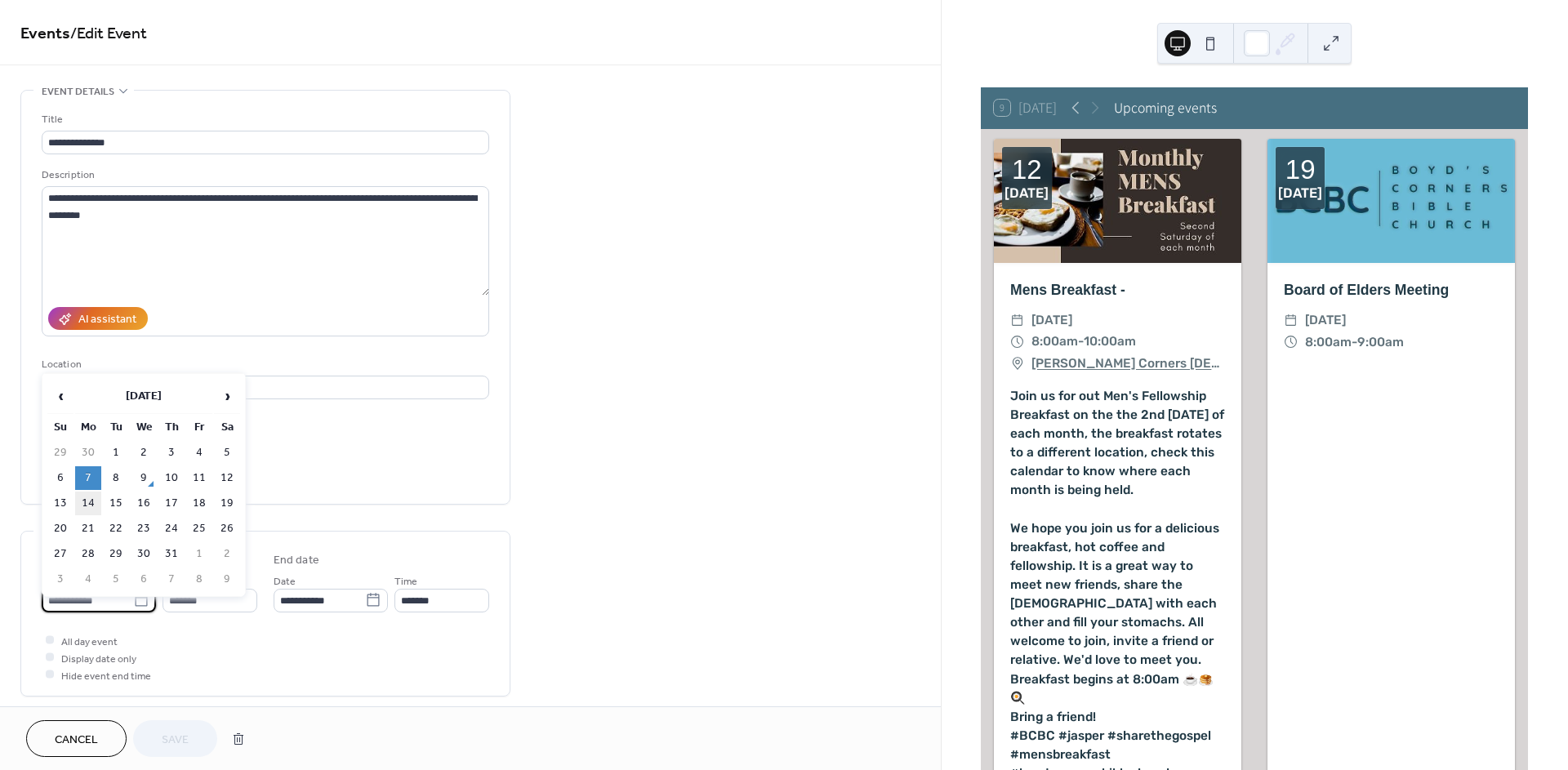 click on "14" at bounding box center (88, 503) 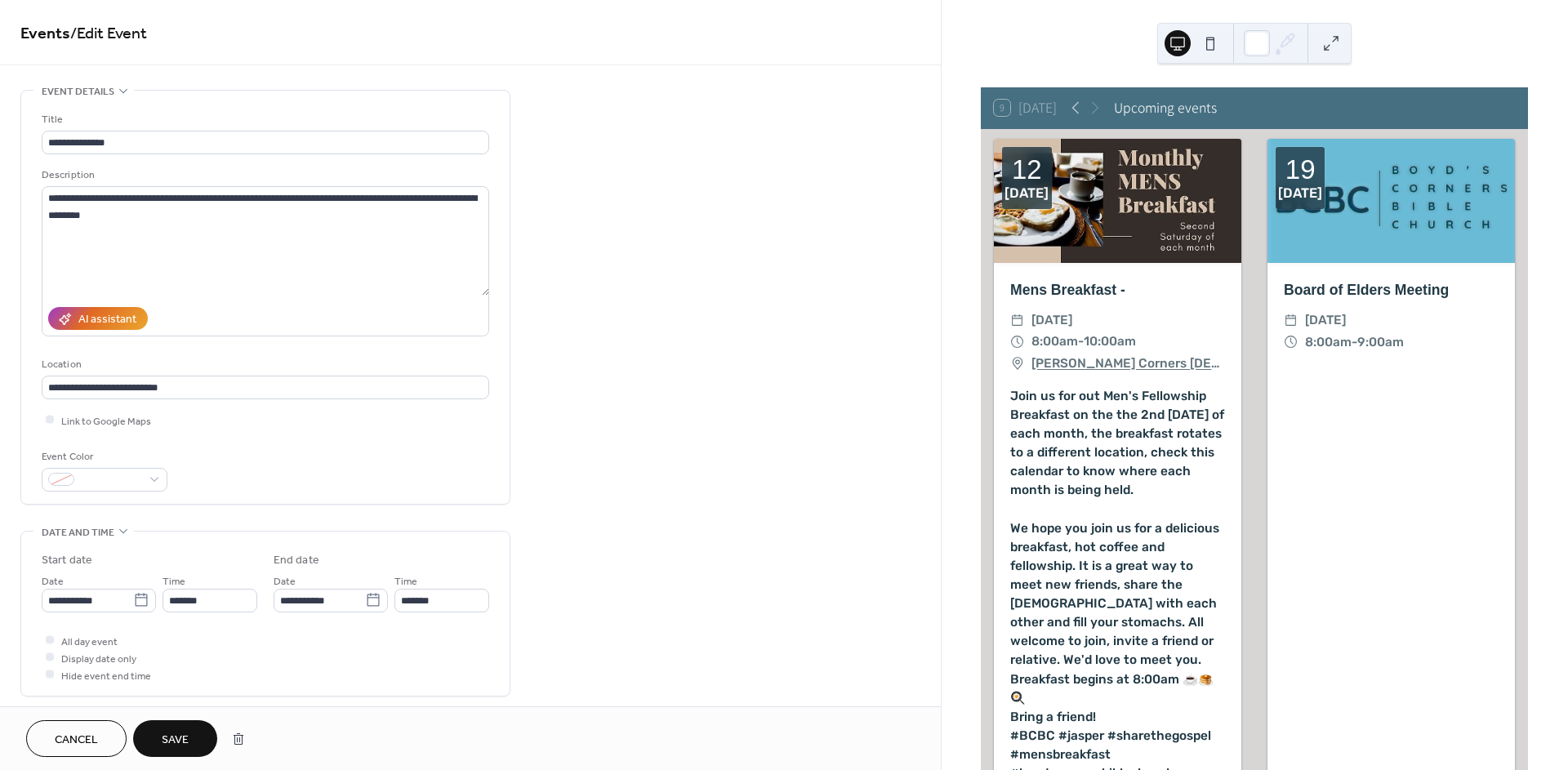 click on "Save" at bounding box center [175, 740] 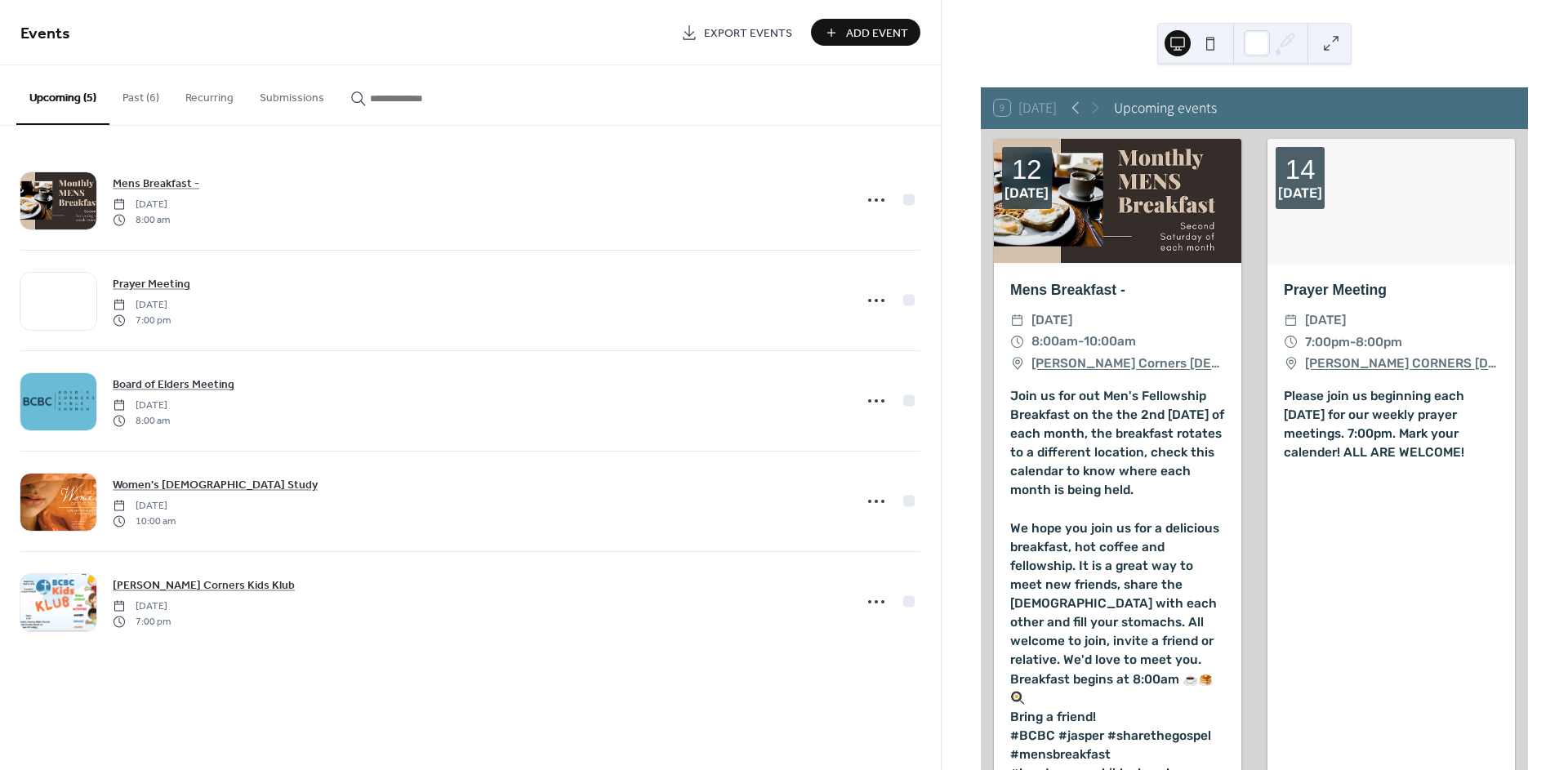 click on "Past  (6)" at bounding box center (140, 94) 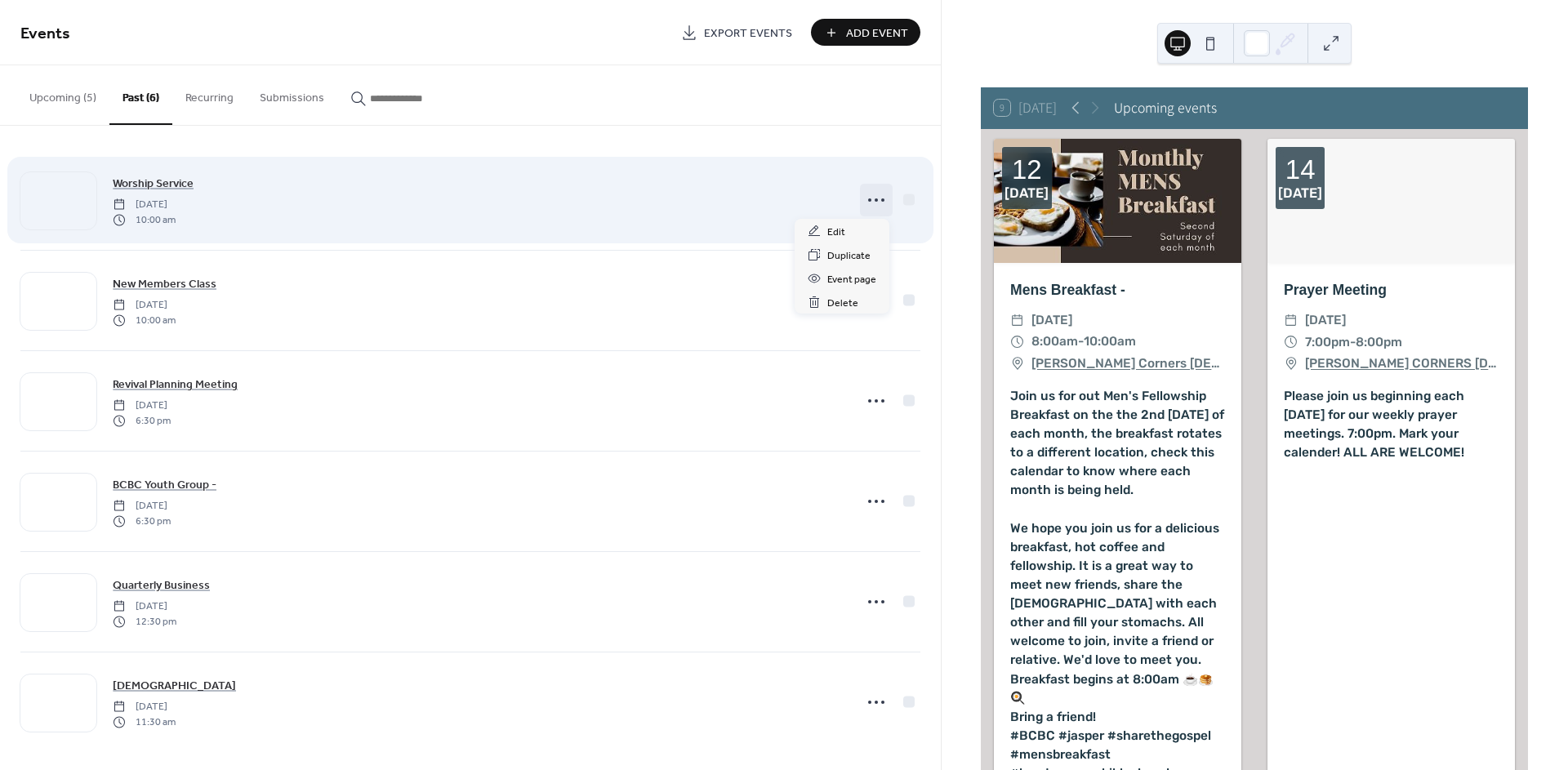 click 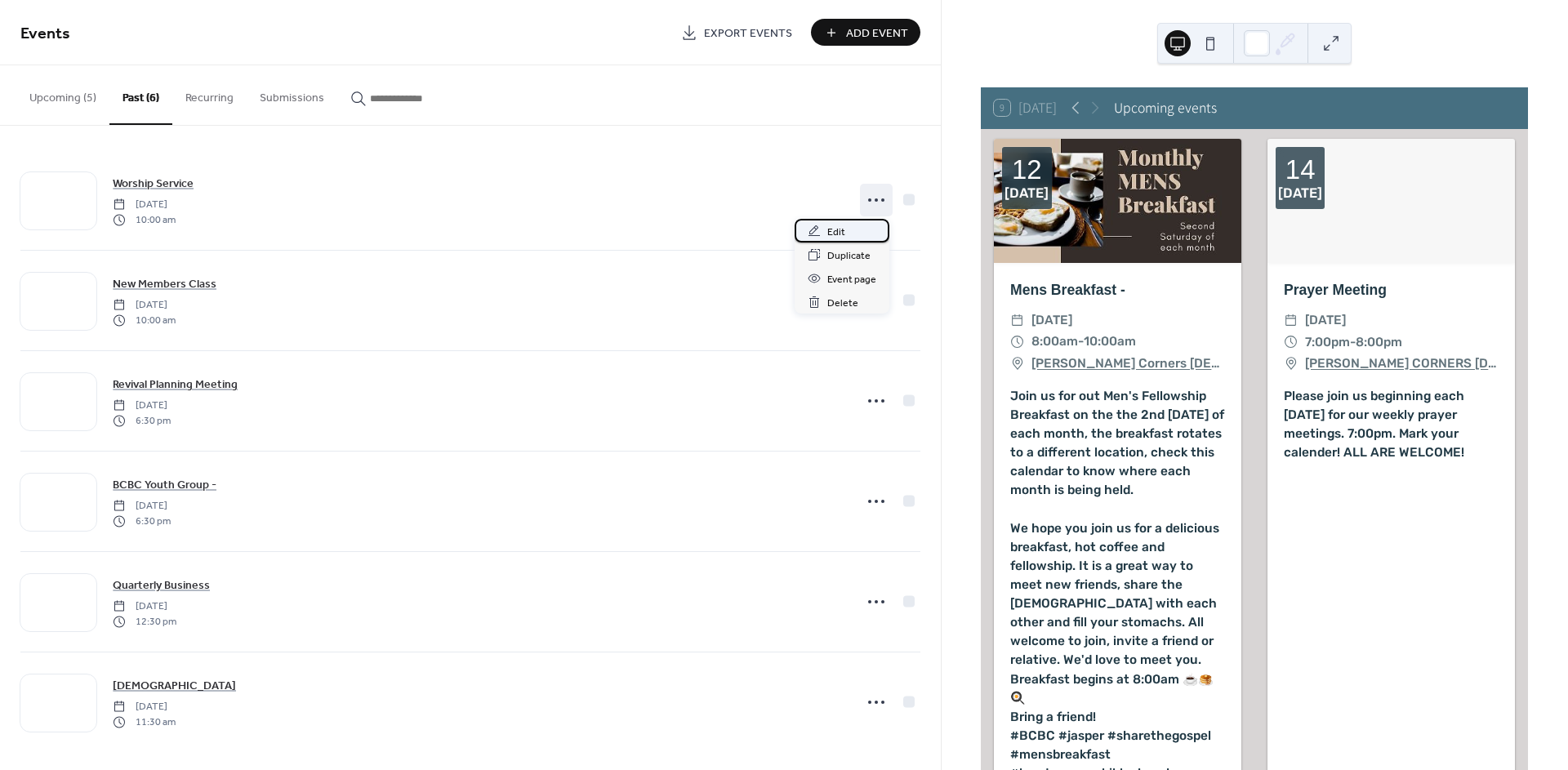 click on "Edit" at bounding box center [836, 232] 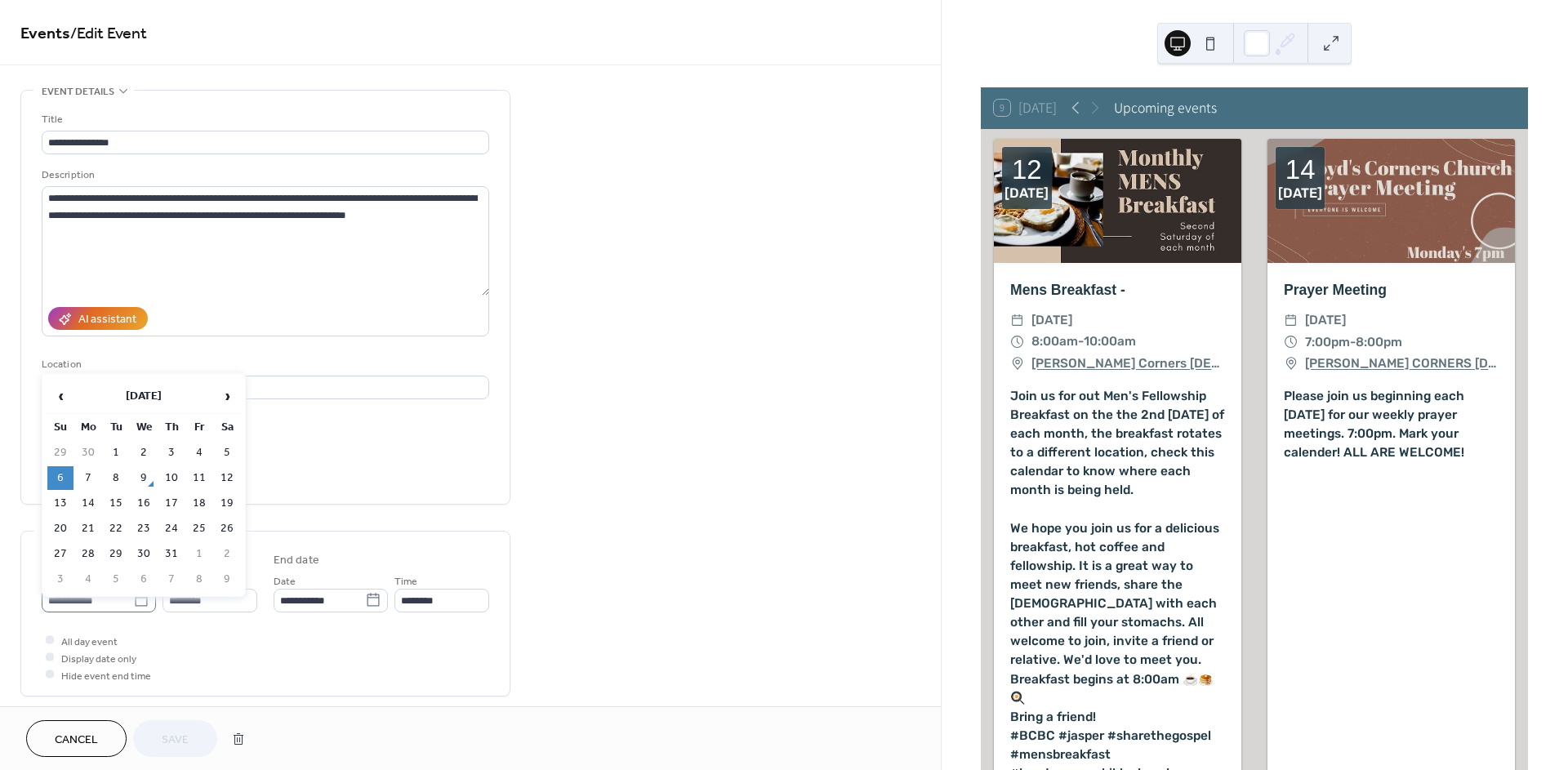 click 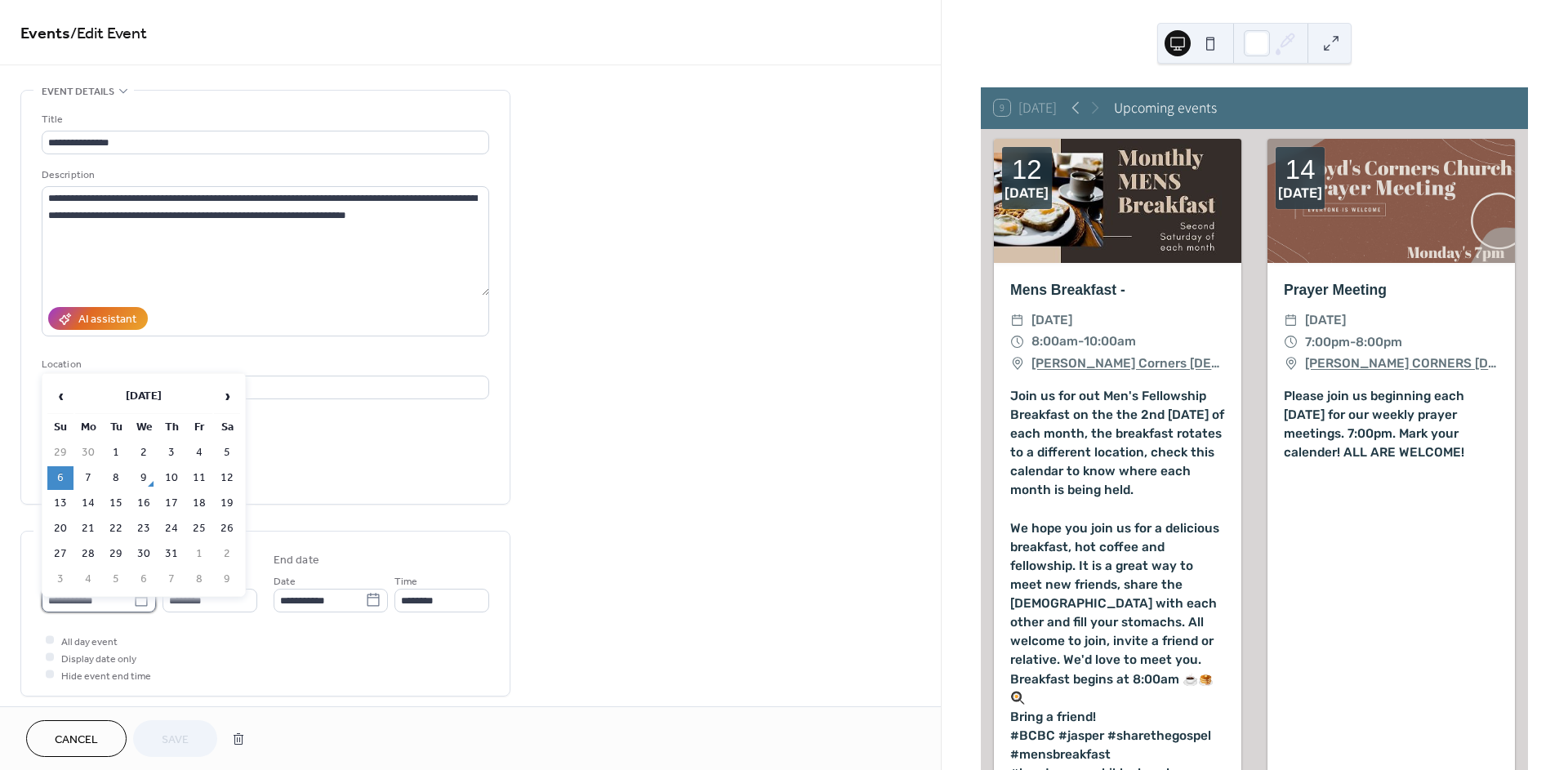 click on "**********" at bounding box center [87, 600] 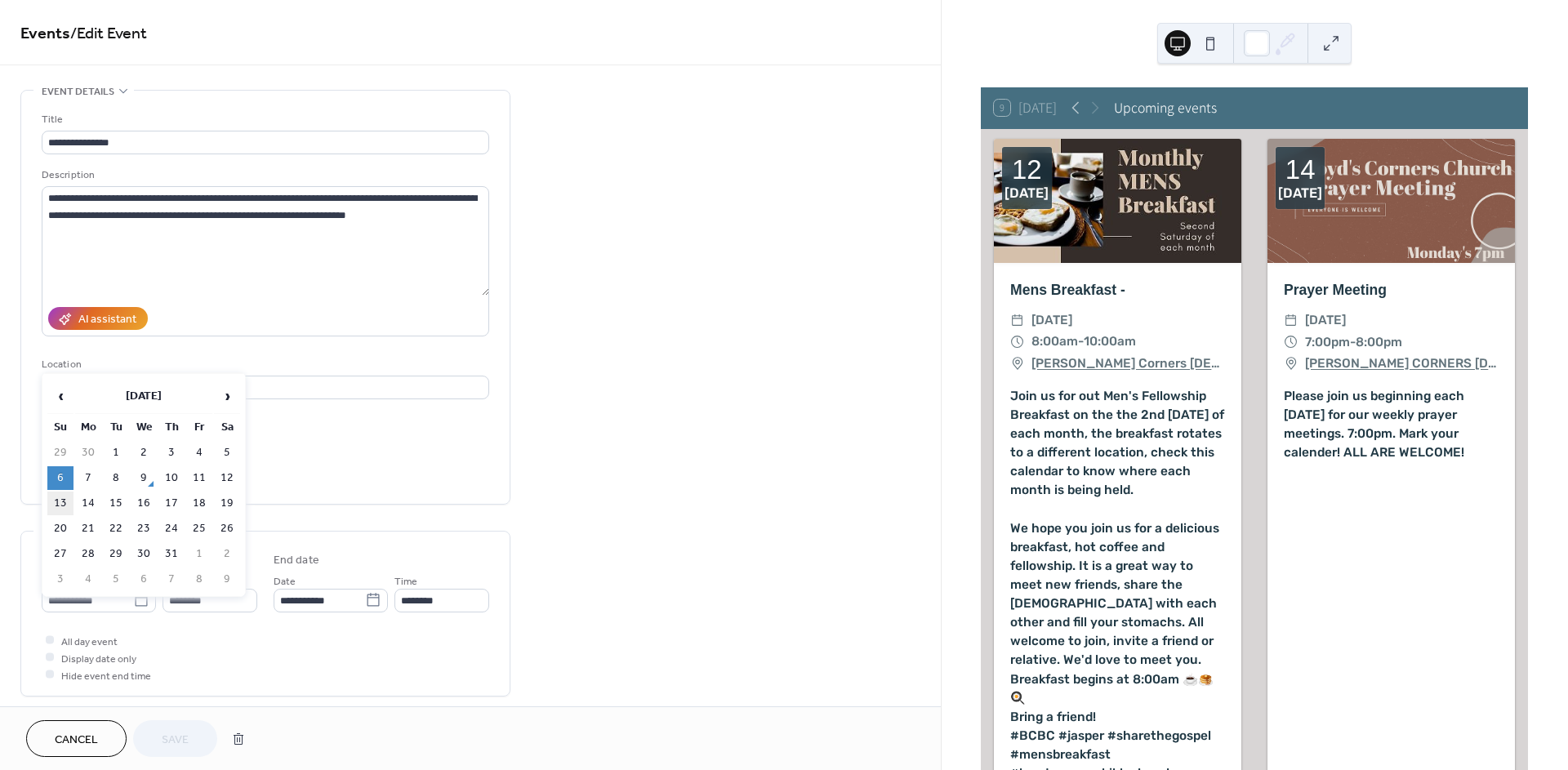 click on "13" at bounding box center [60, 503] 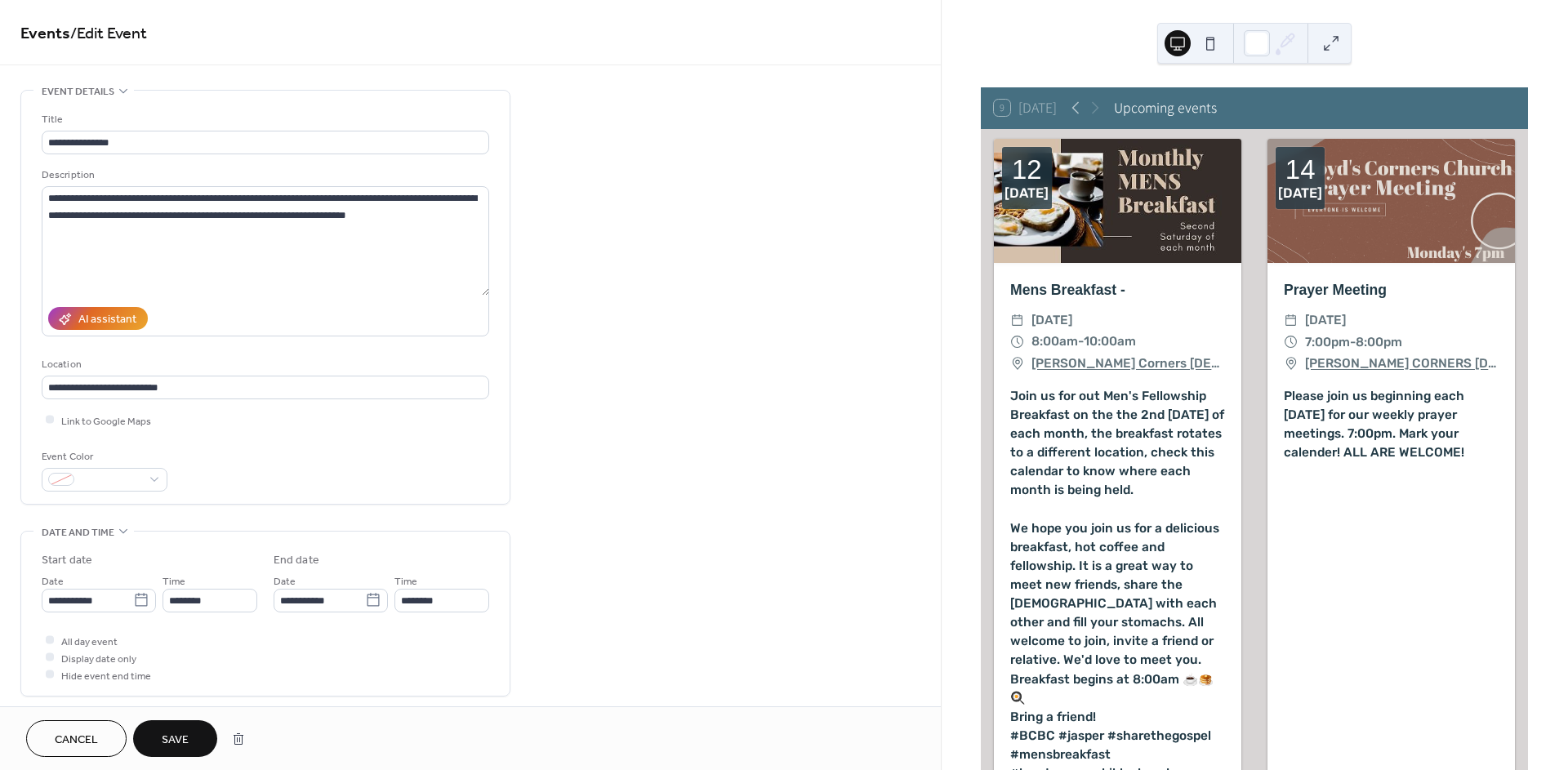 click on "Save" at bounding box center [175, 740] 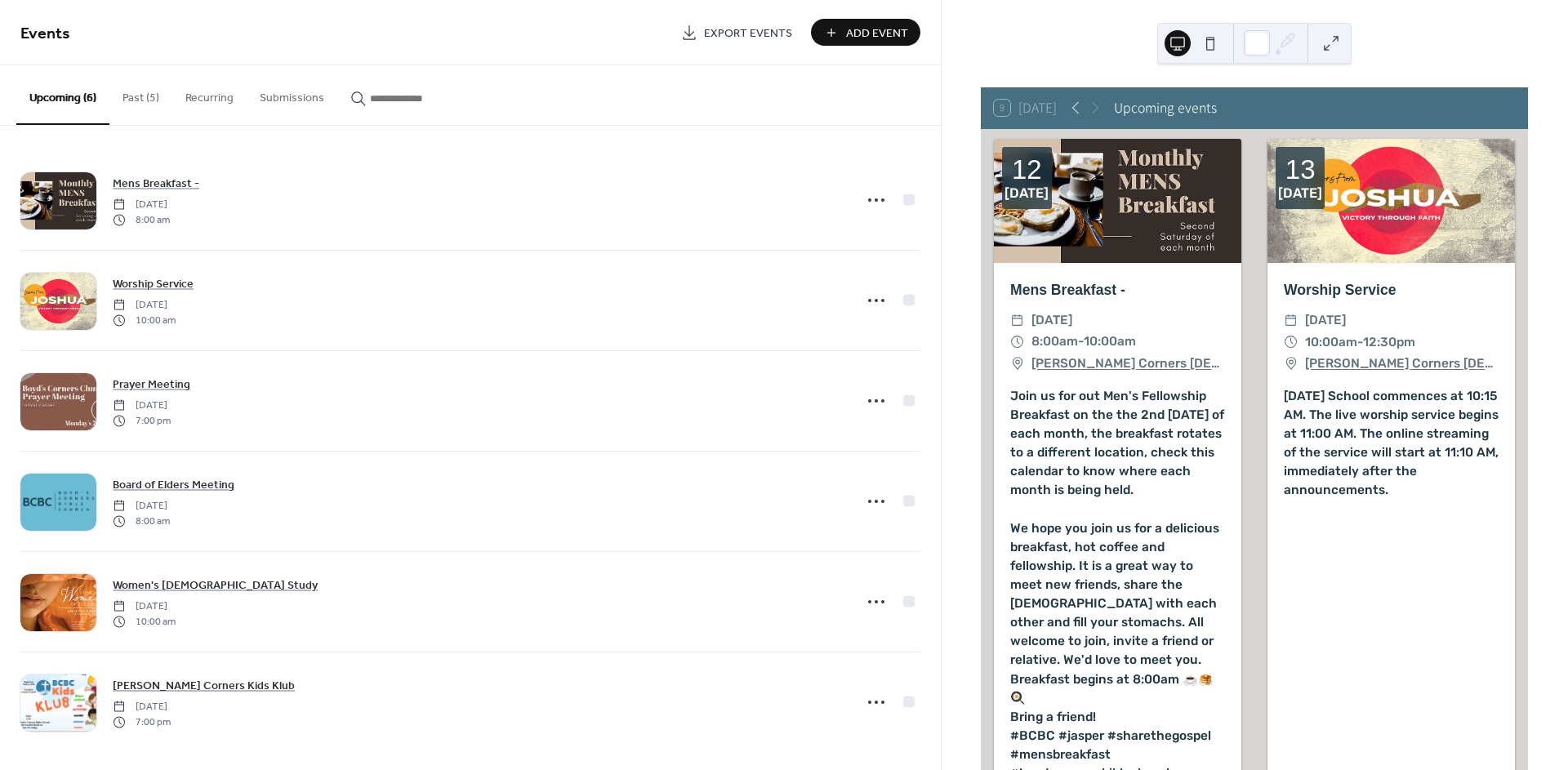 click on "Past  (5)" at bounding box center (140, 94) 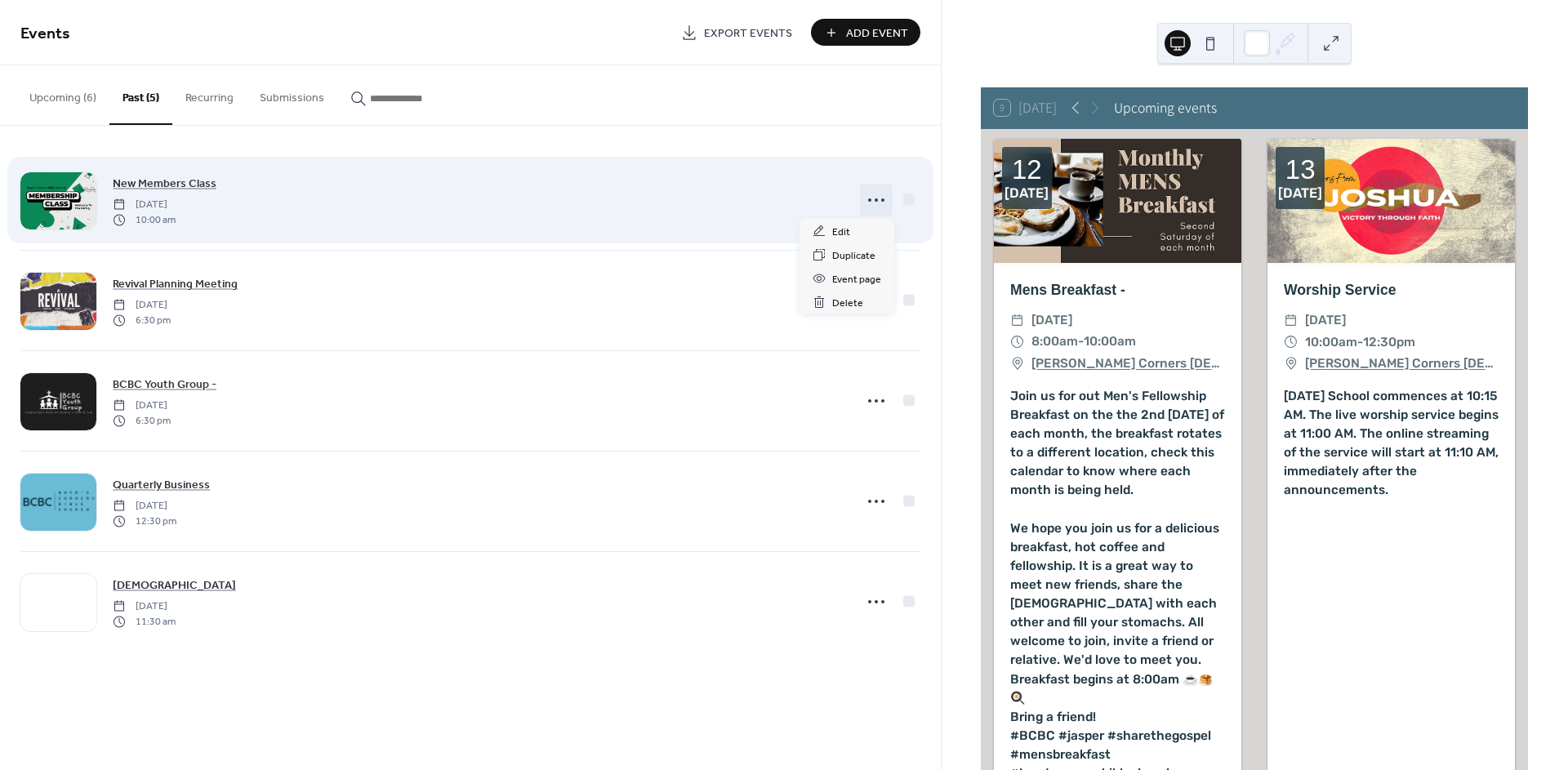 click 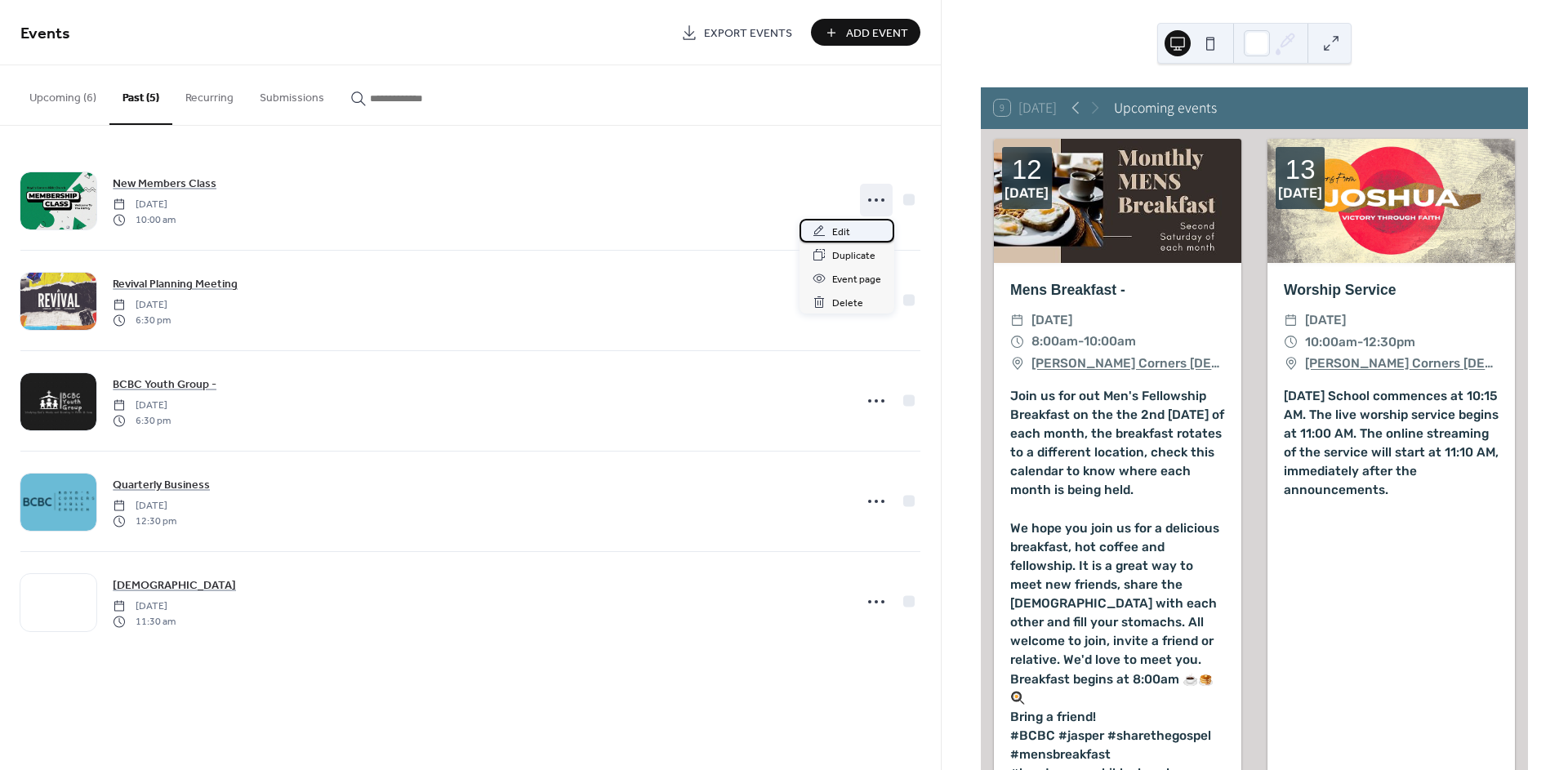 click on "Edit" at bounding box center [841, 232] 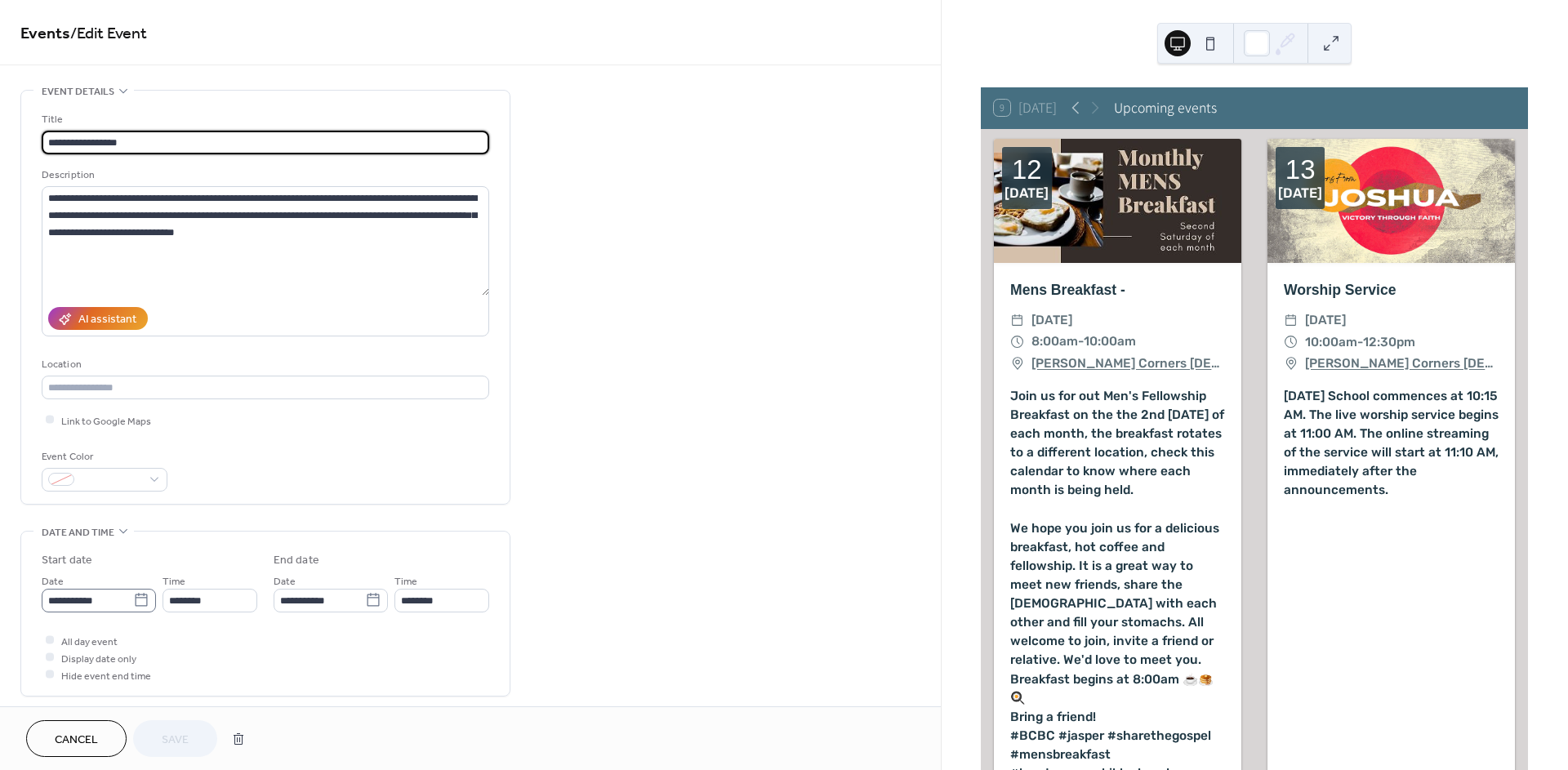 click 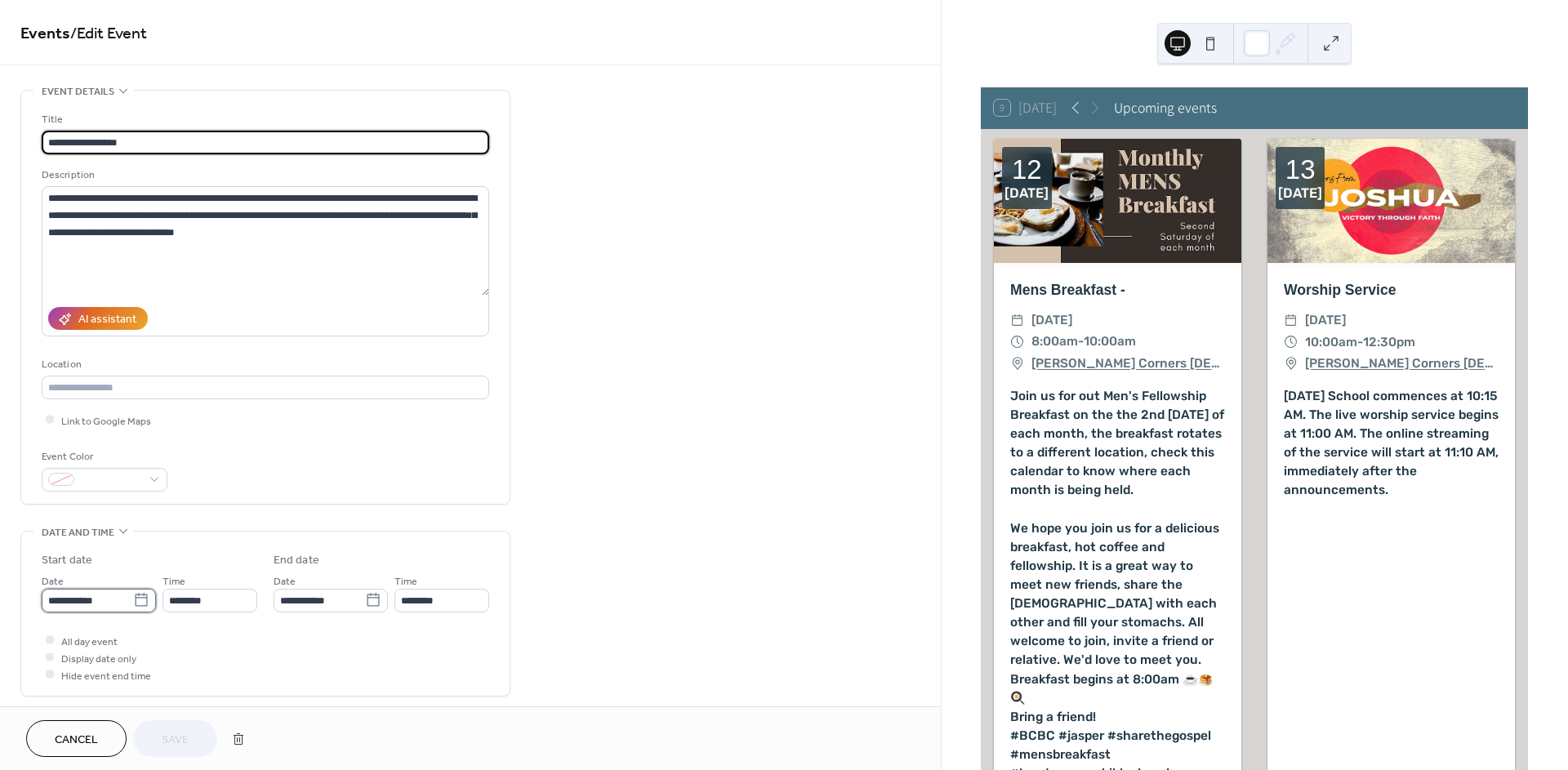 click on "**********" at bounding box center [87, 600] 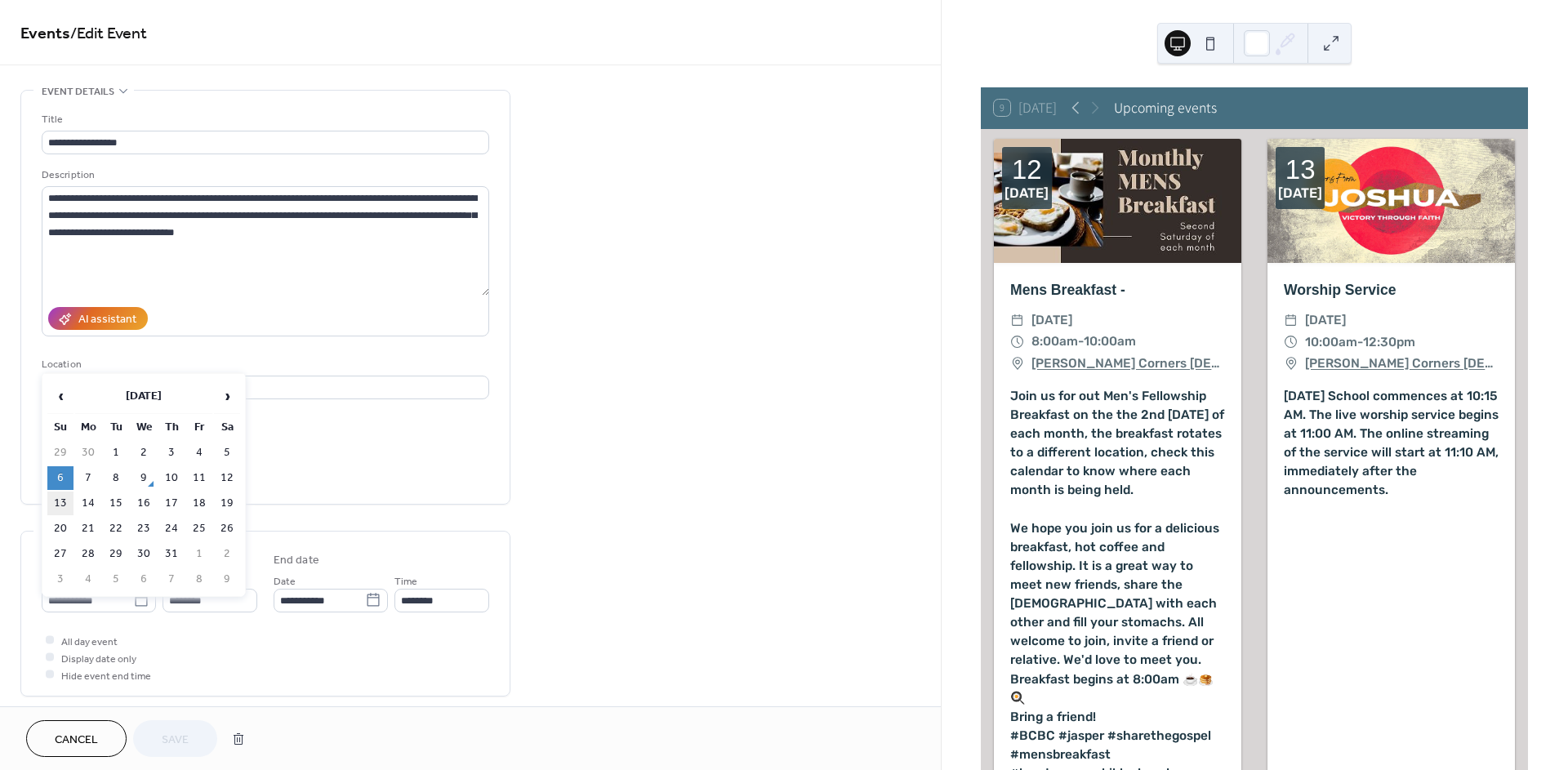 click on "13" at bounding box center (60, 503) 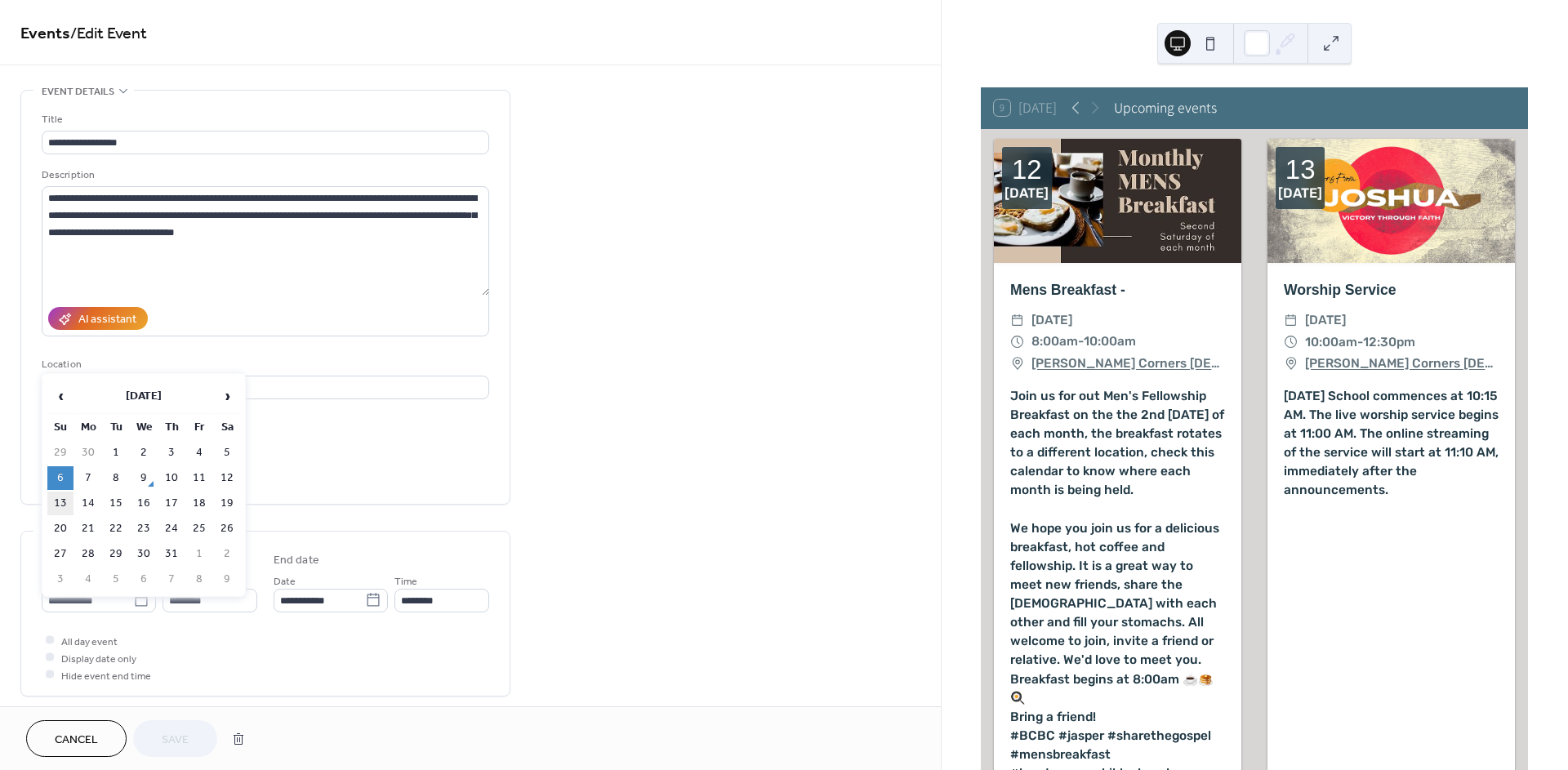 type on "**********" 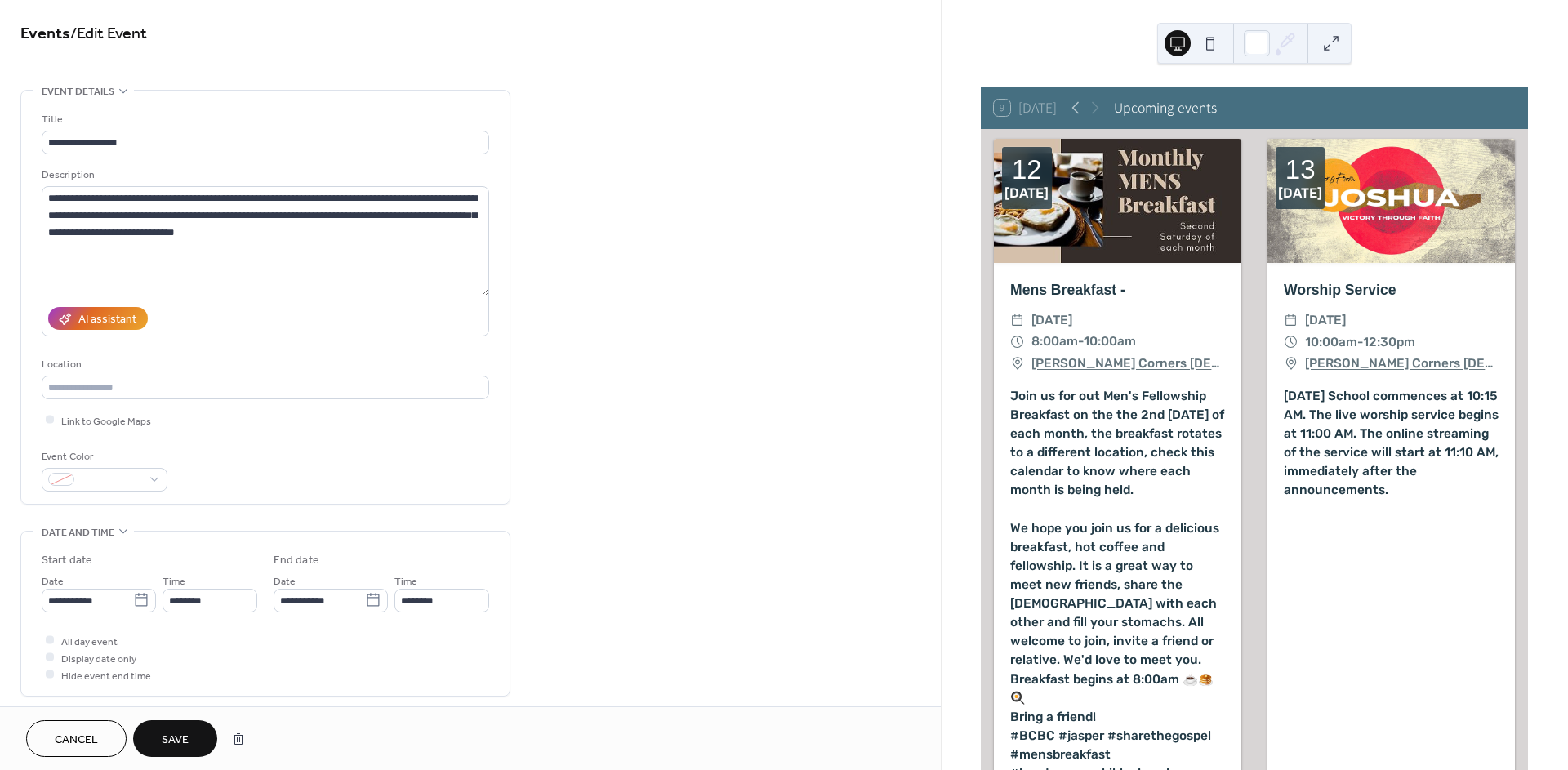 click on "Save" at bounding box center (175, 740) 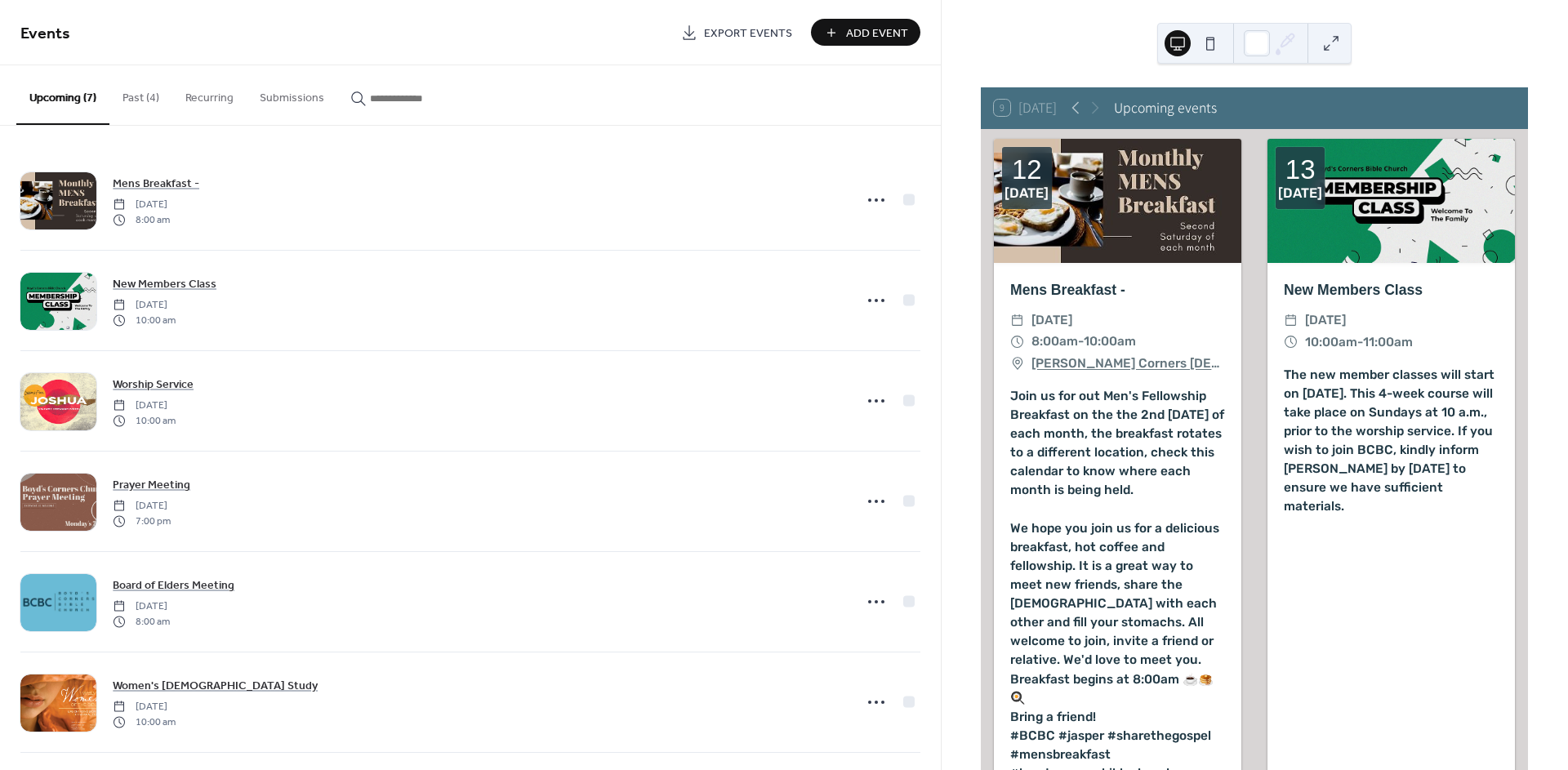 click on "Past  (4)" at bounding box center [140, 94] 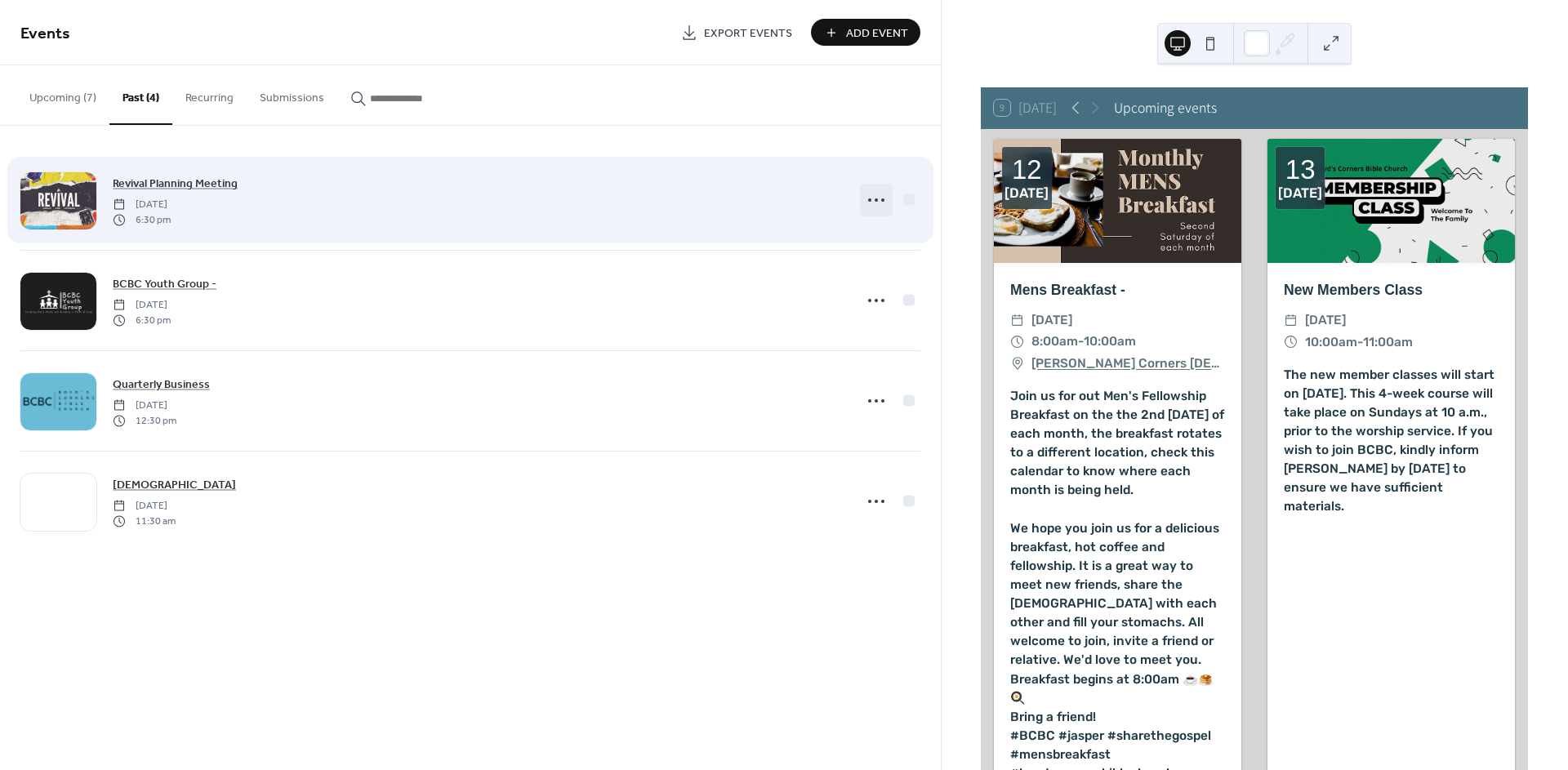 click 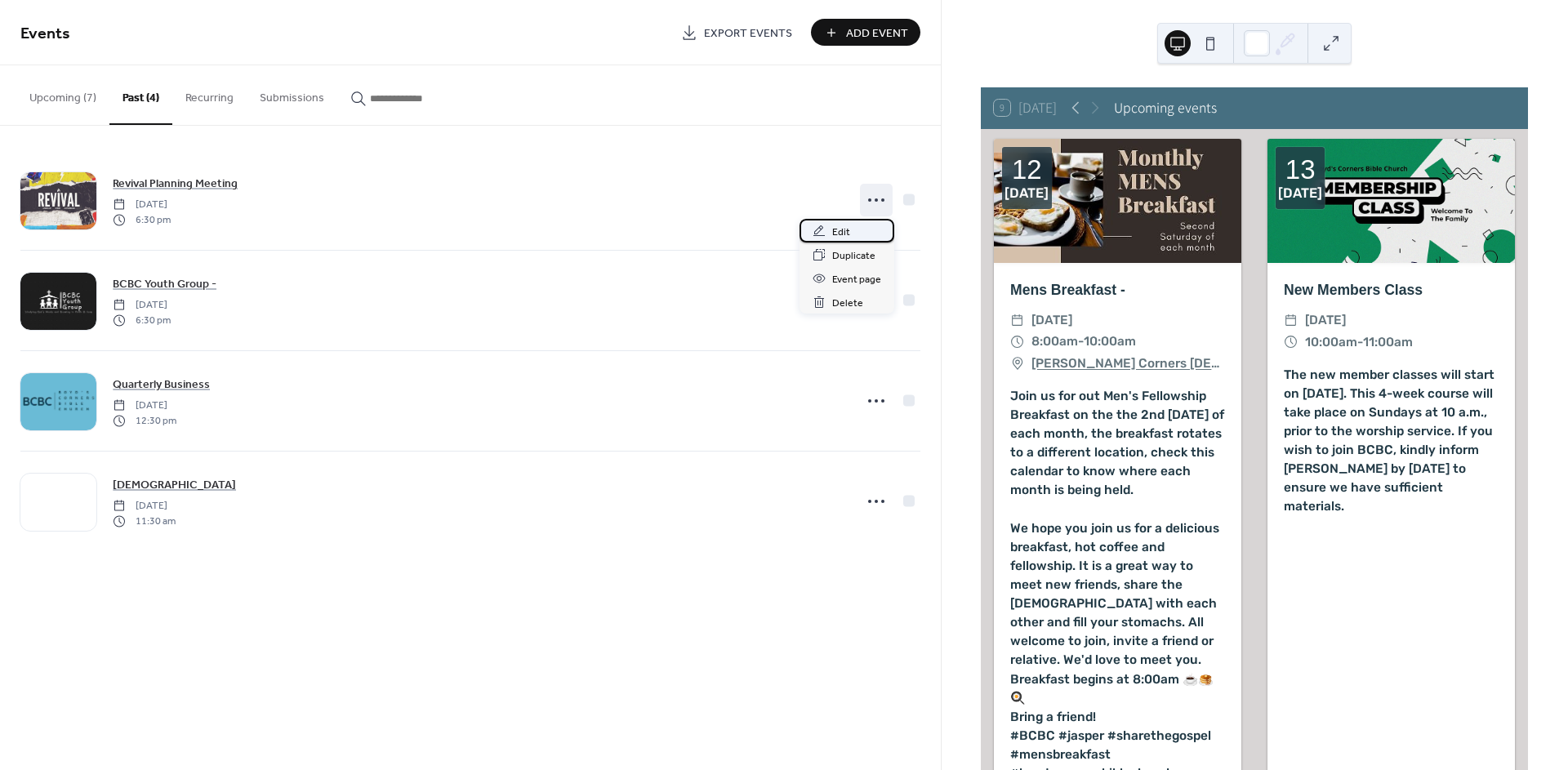 click on "Edit" at bounding box center (841, 232) 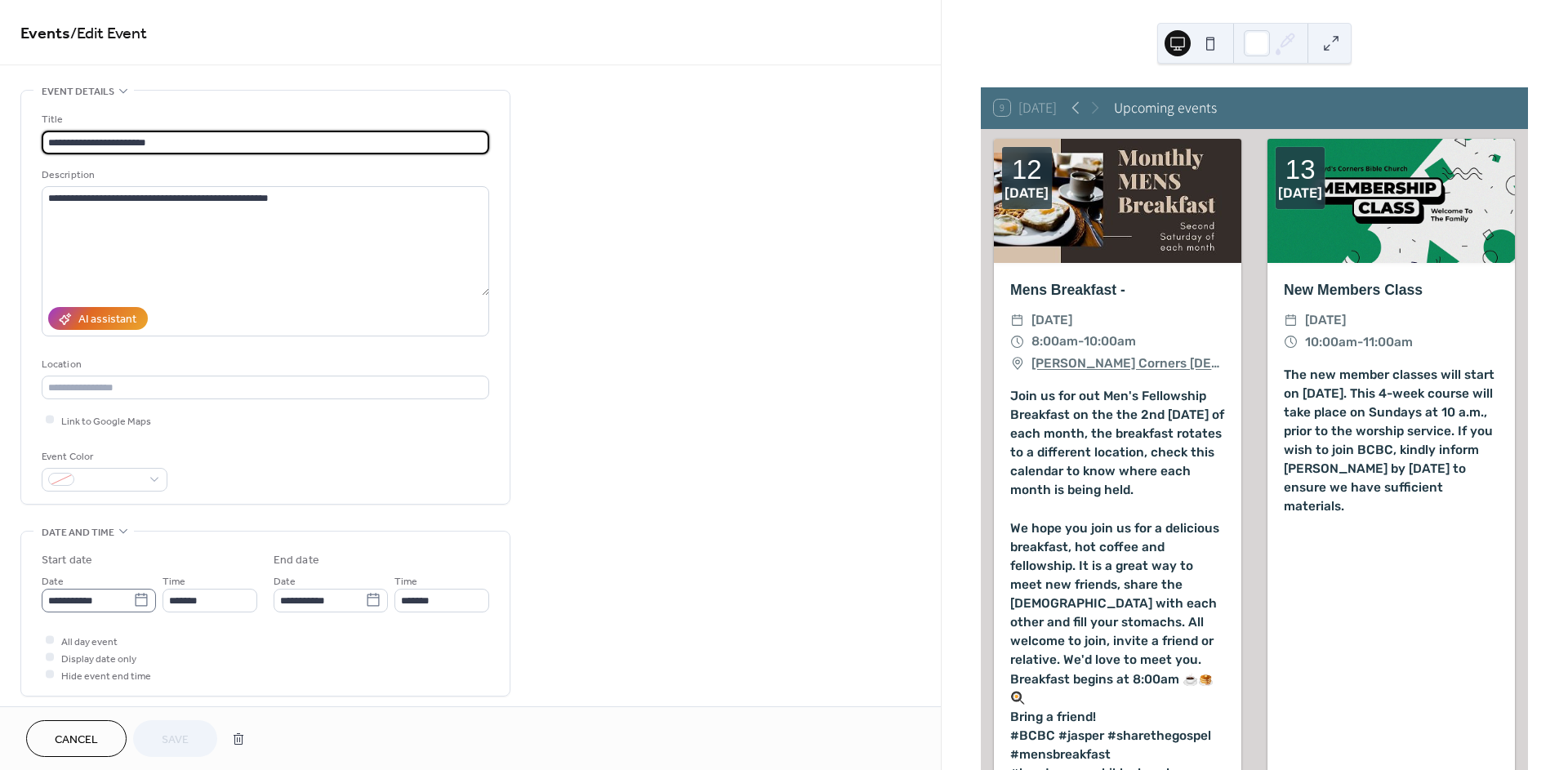 click 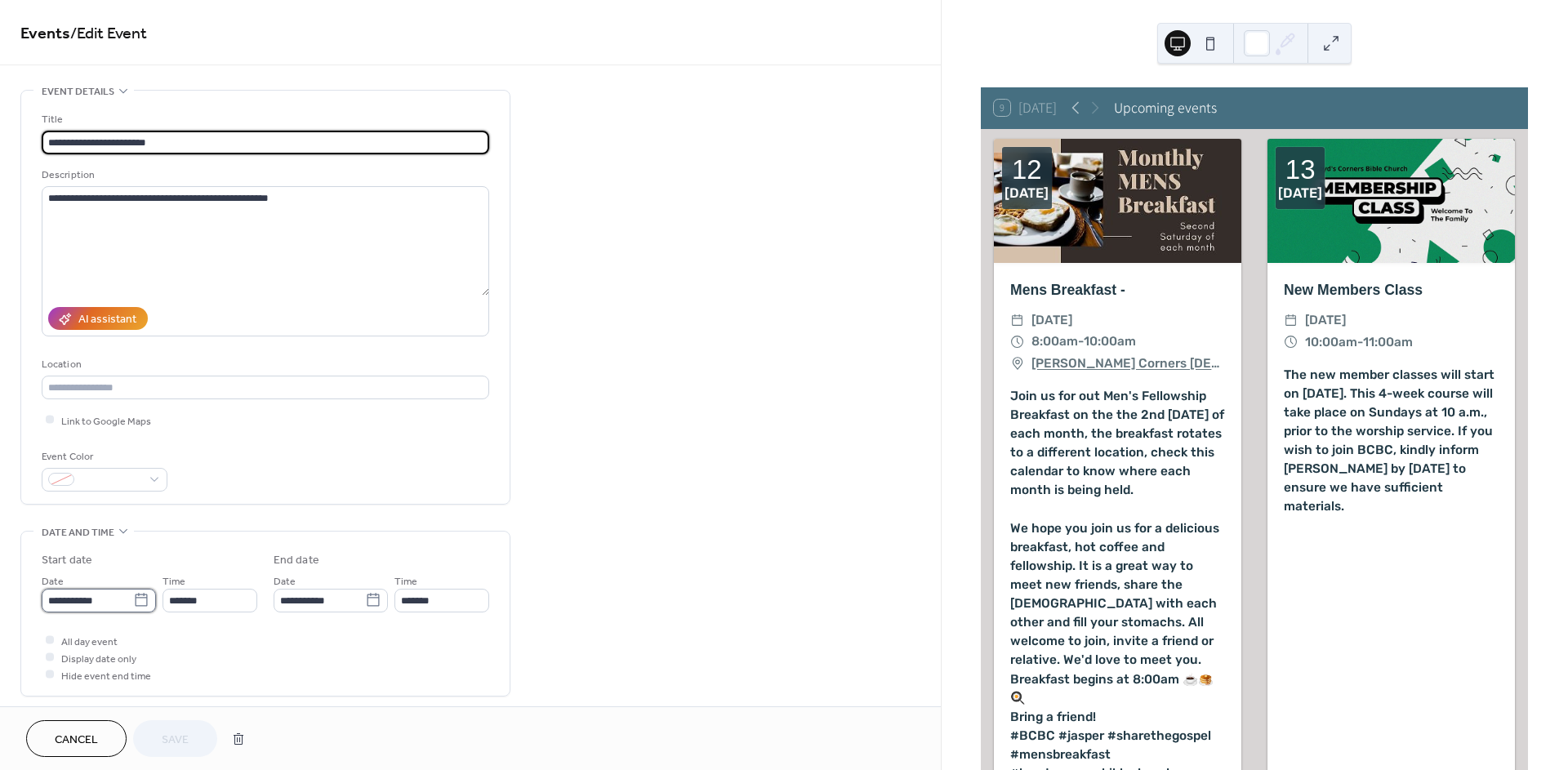 click on "**********" at bounding box center [87, 600] 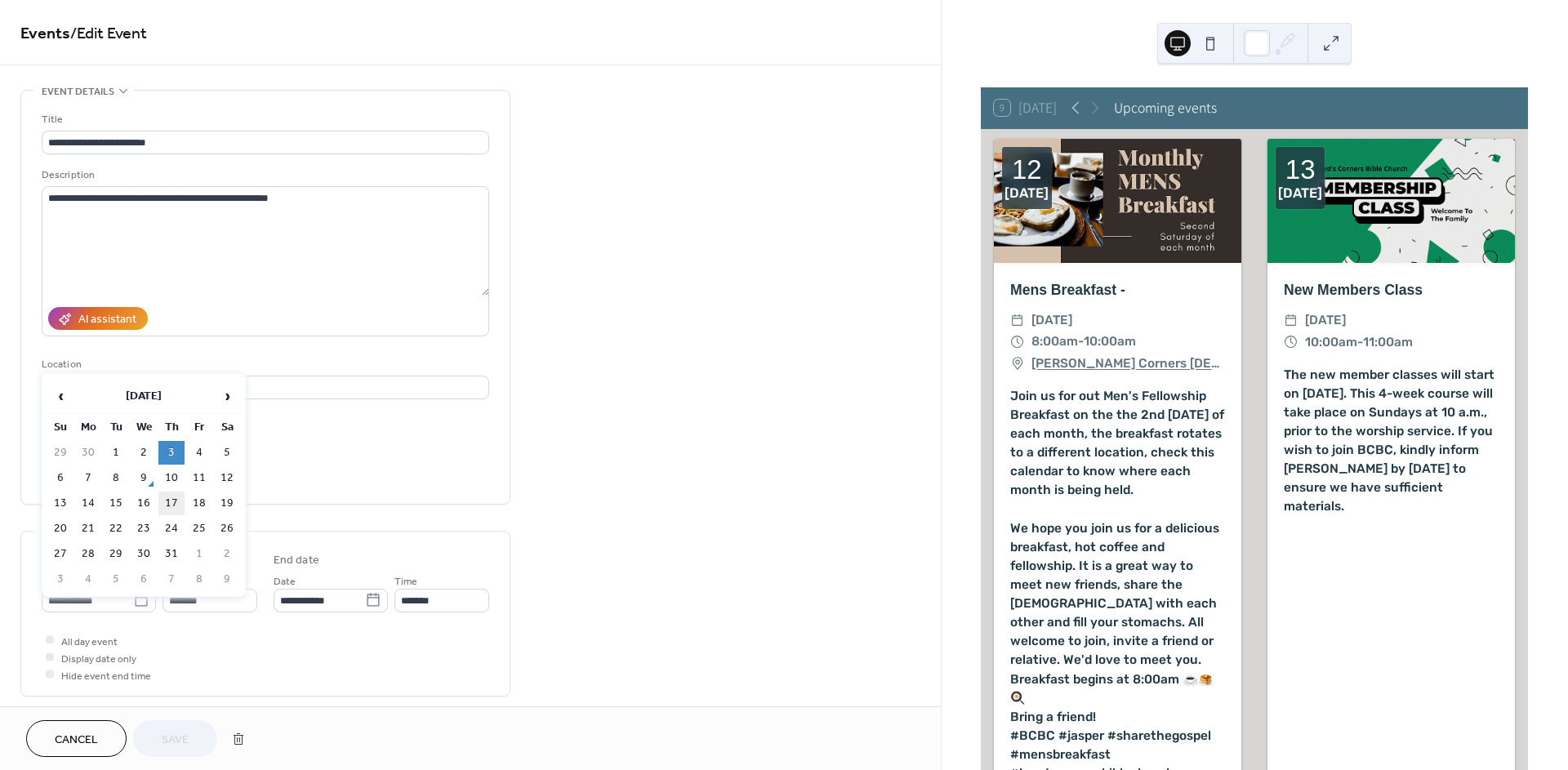 click on "17" at bounding box center (172, 503) 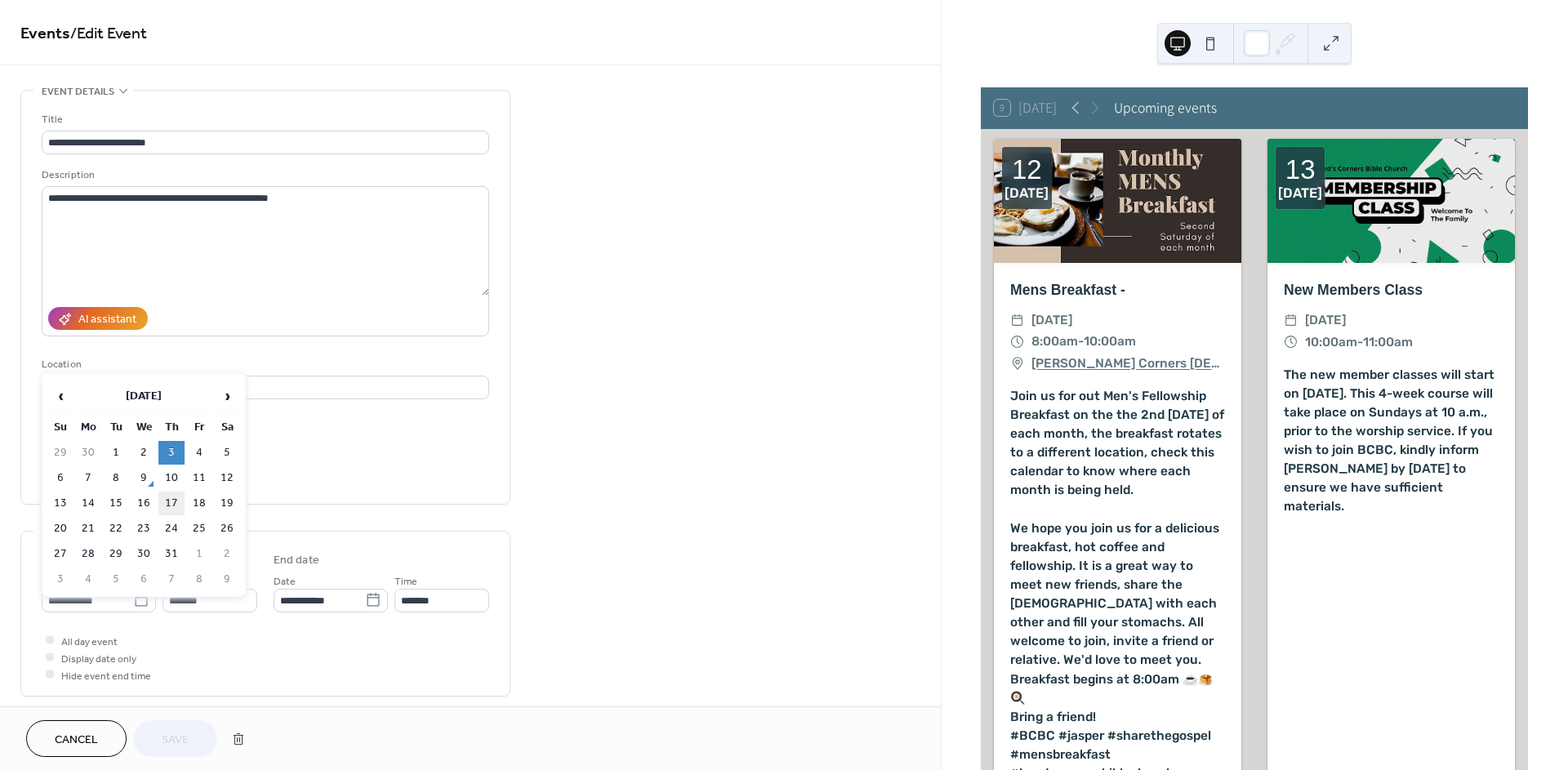 type on "**********" 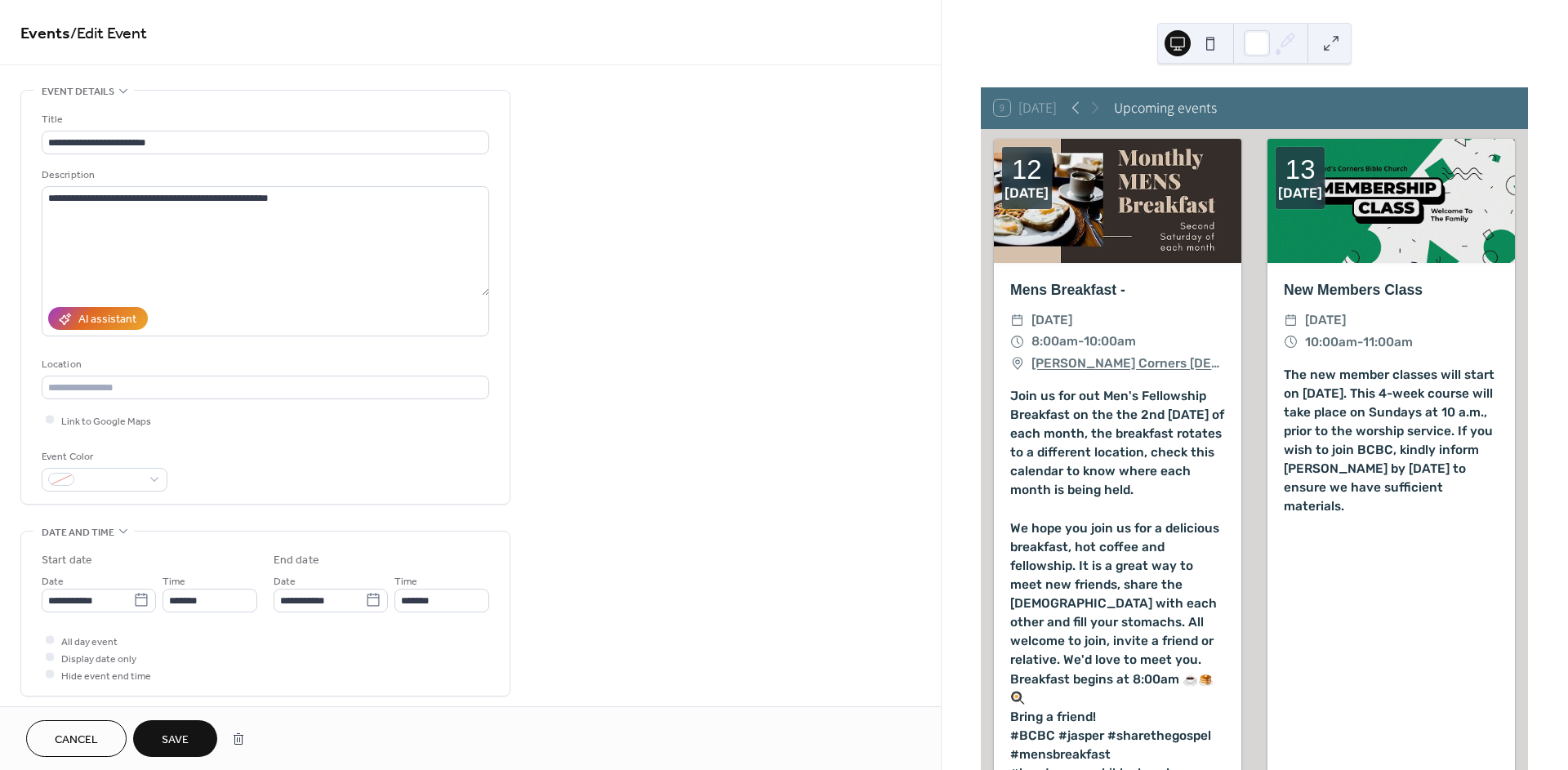 click on "Save" at bounding box center [175, 740] 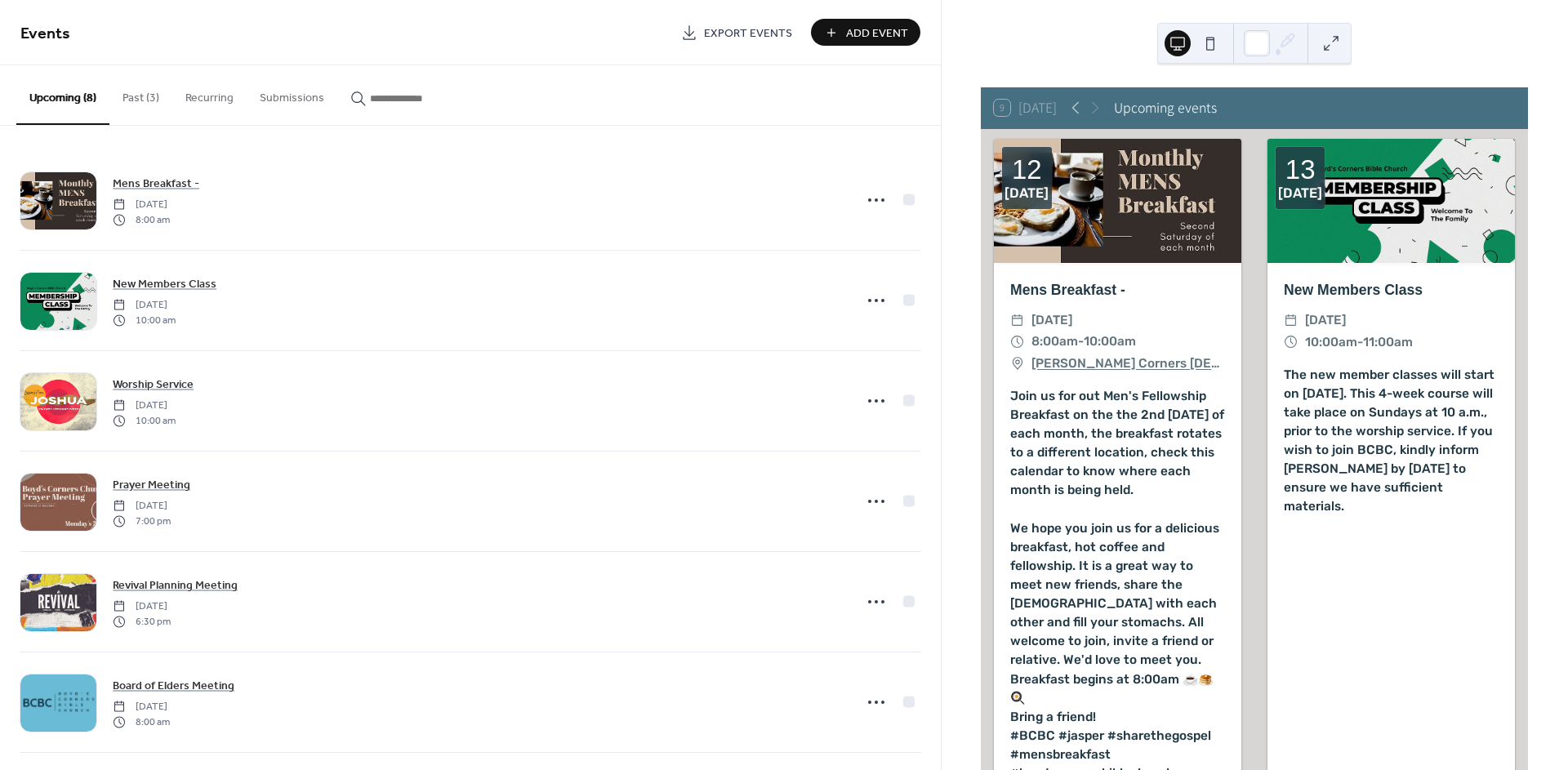click on "Past  (3)" at bounding box center [140, 94] 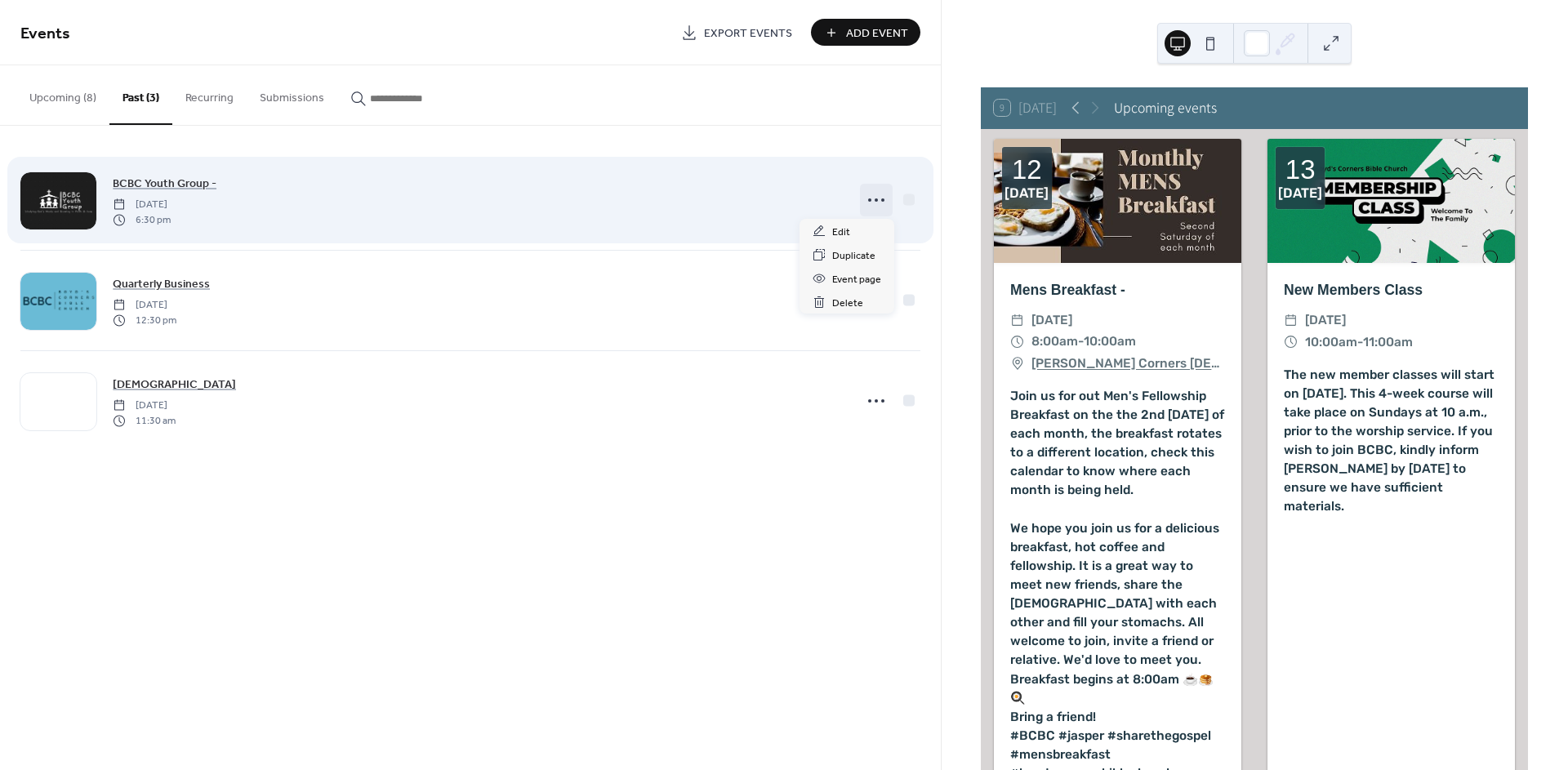 click 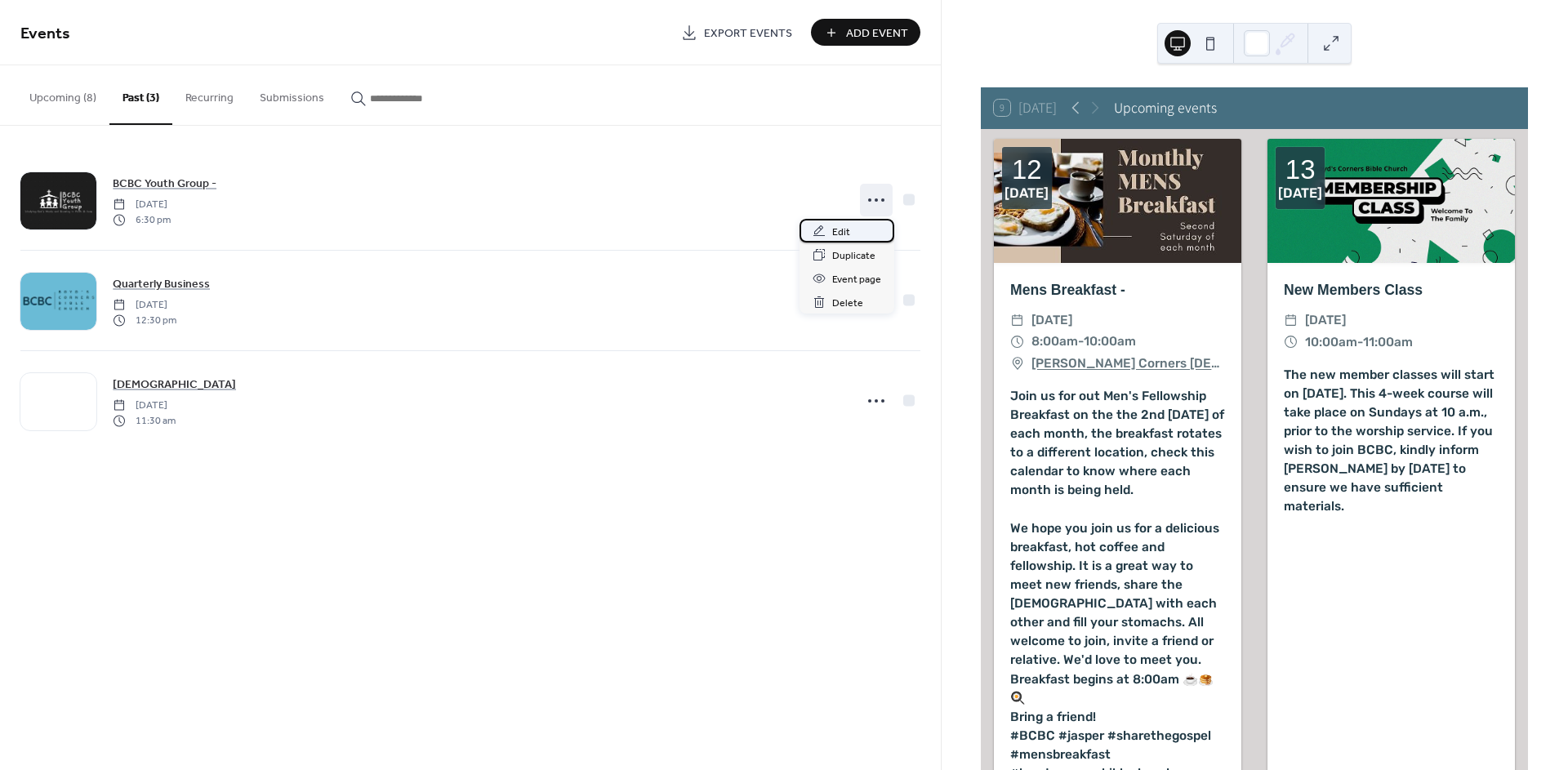 click on "Edit" at bounding box center (841, 232) 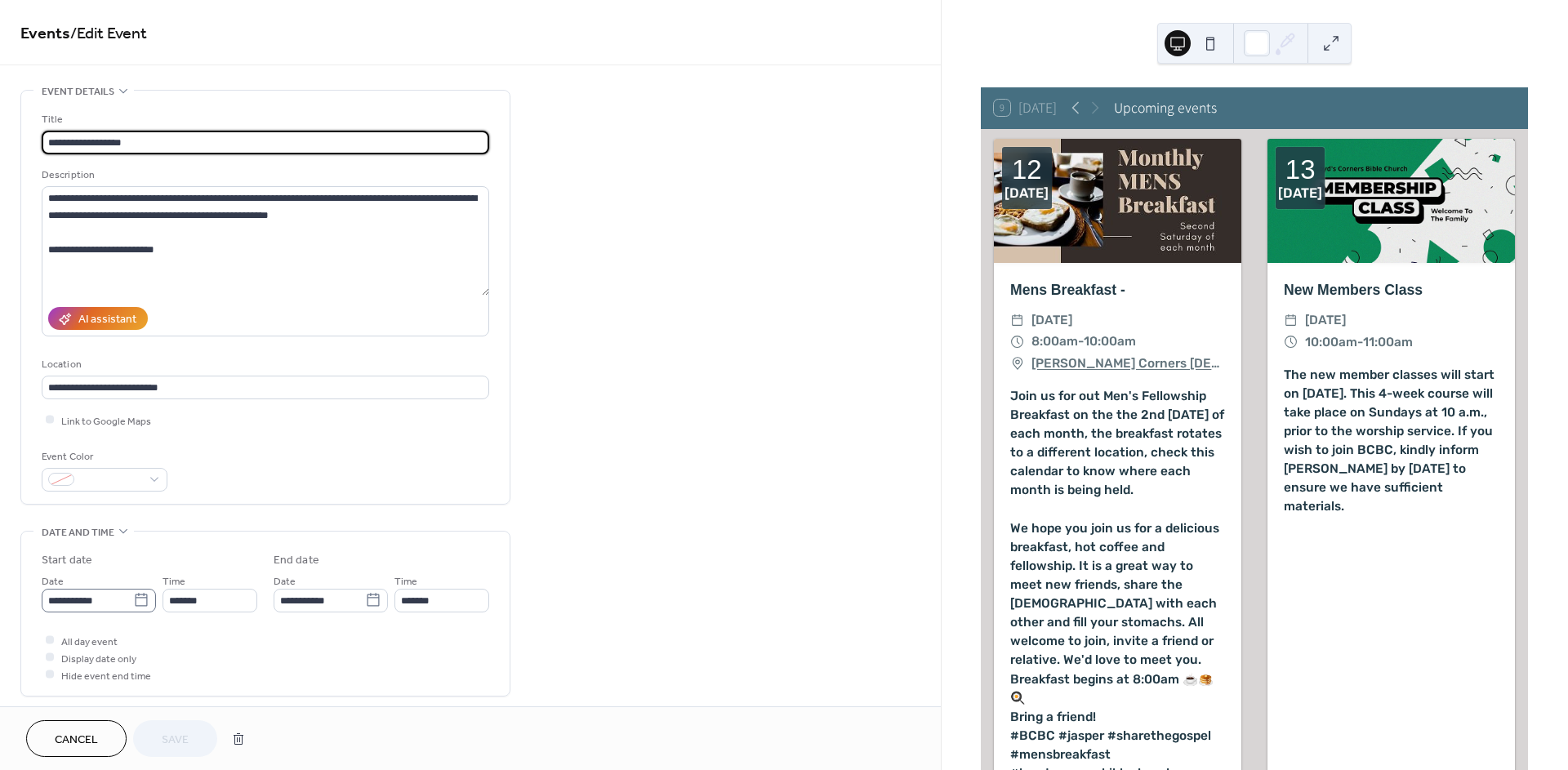 click 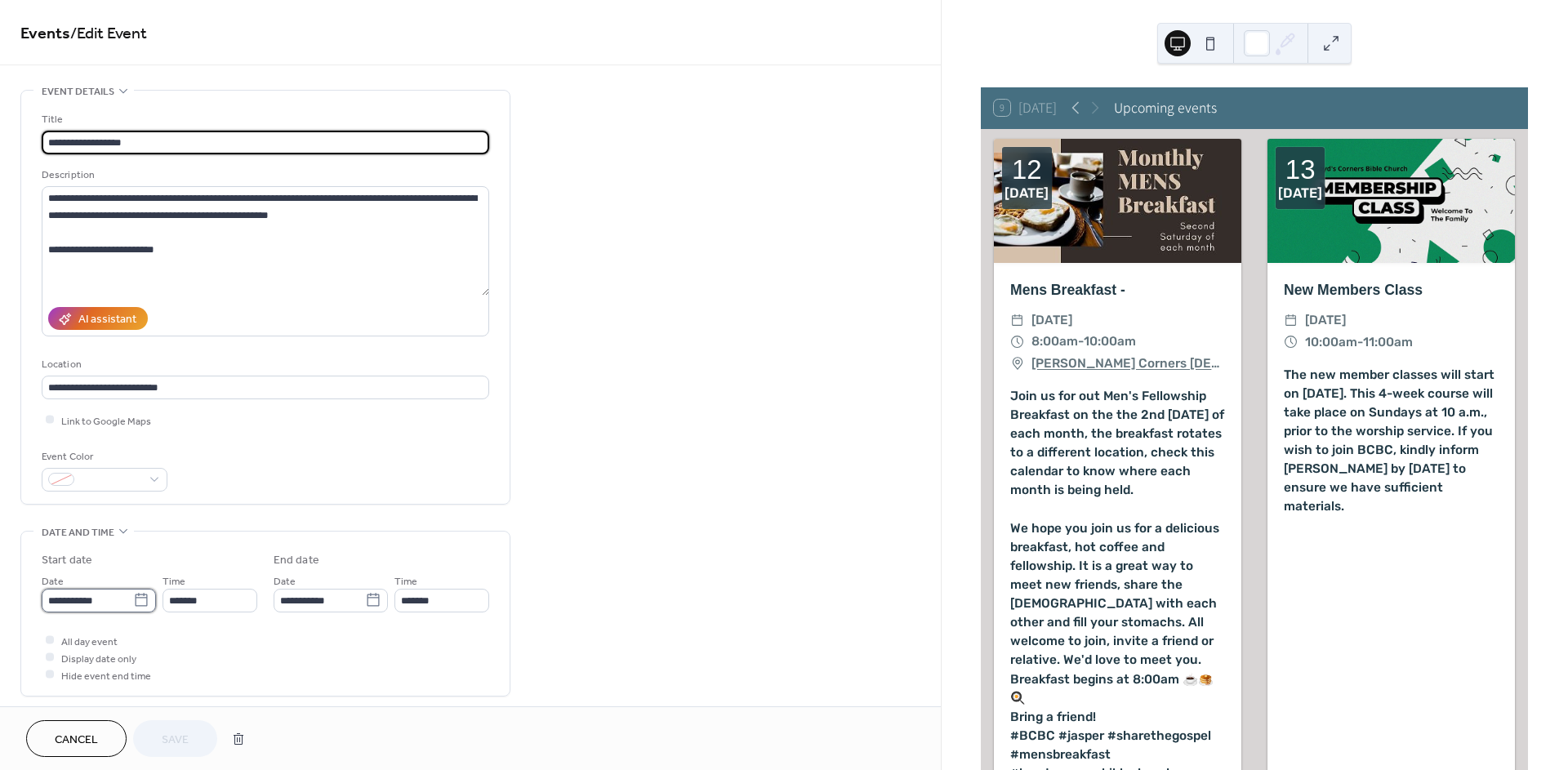 click on "**********" at bounding box center [87, 600] 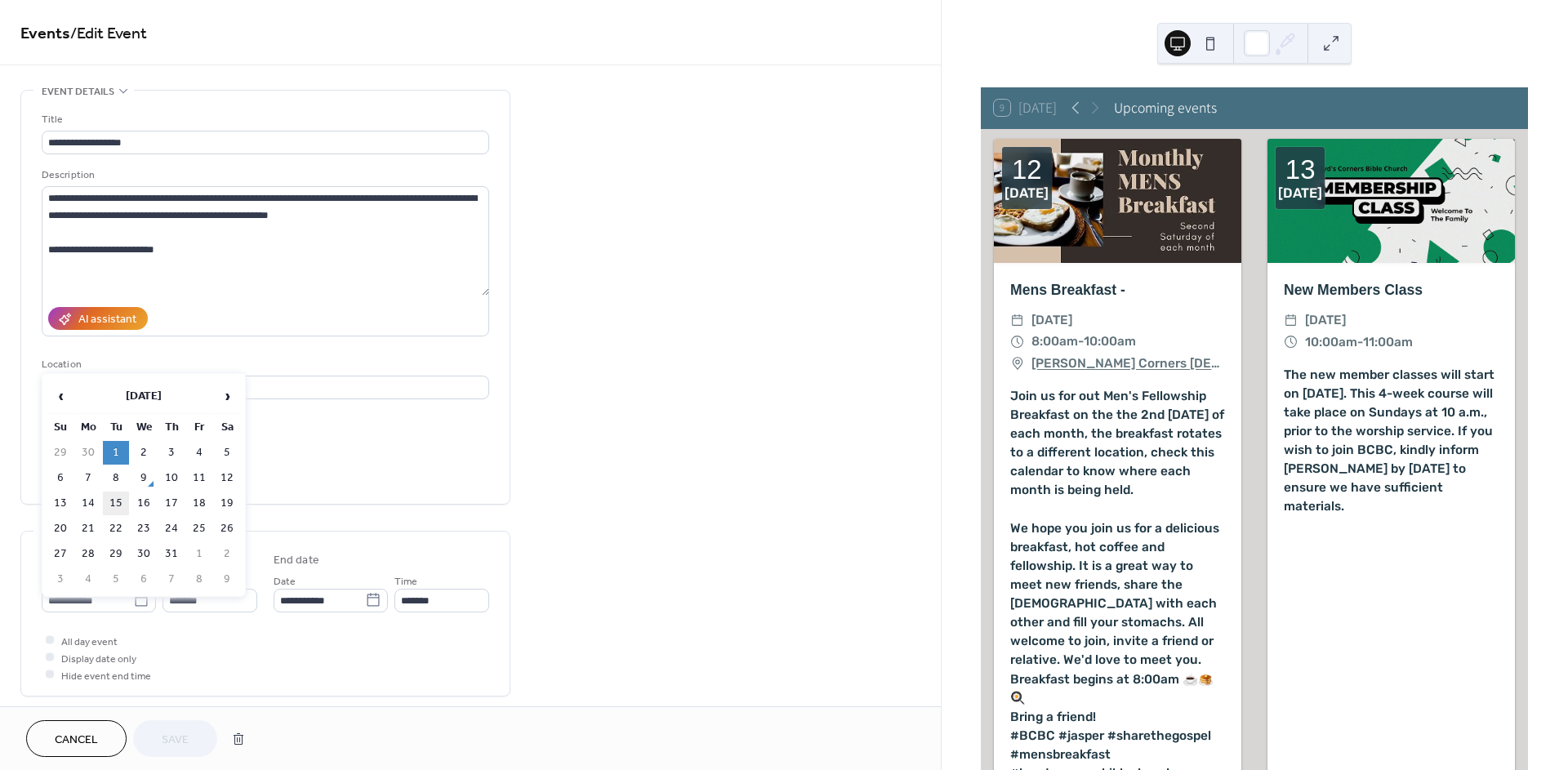 click on "15" at bounding box center (116, 503) 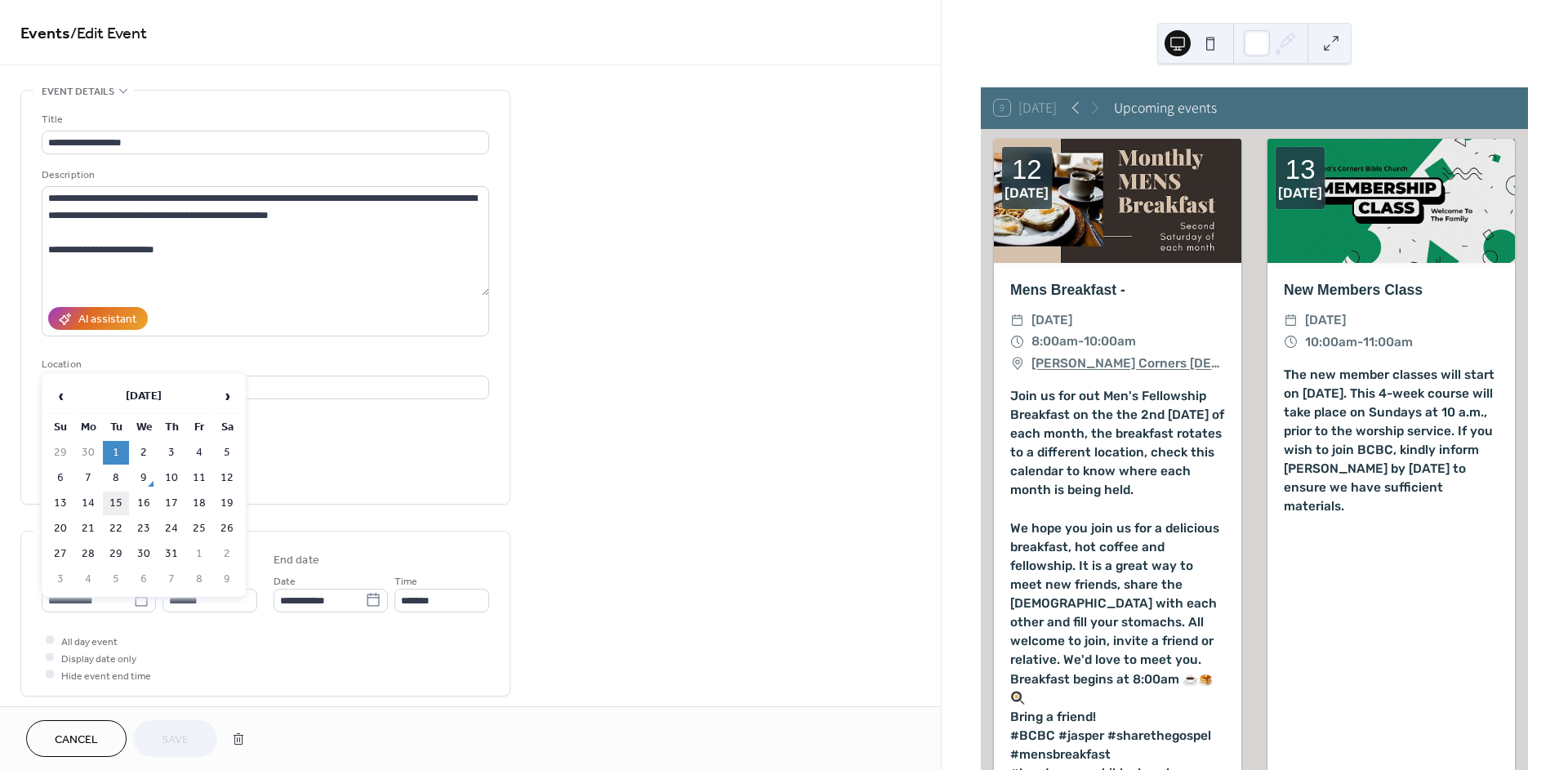 type on "**********" 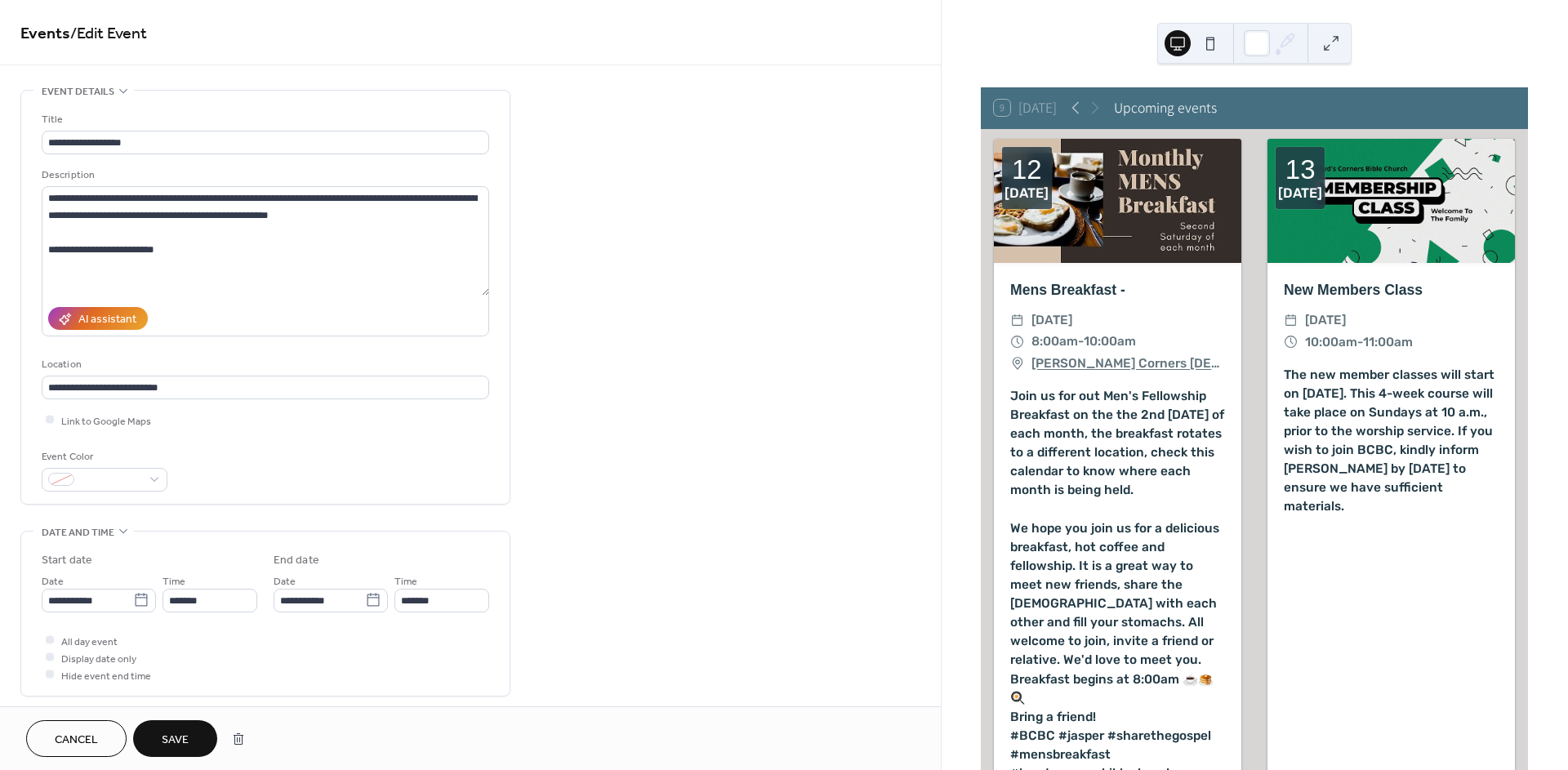 click on "Save" at bounding box center [175, 740] 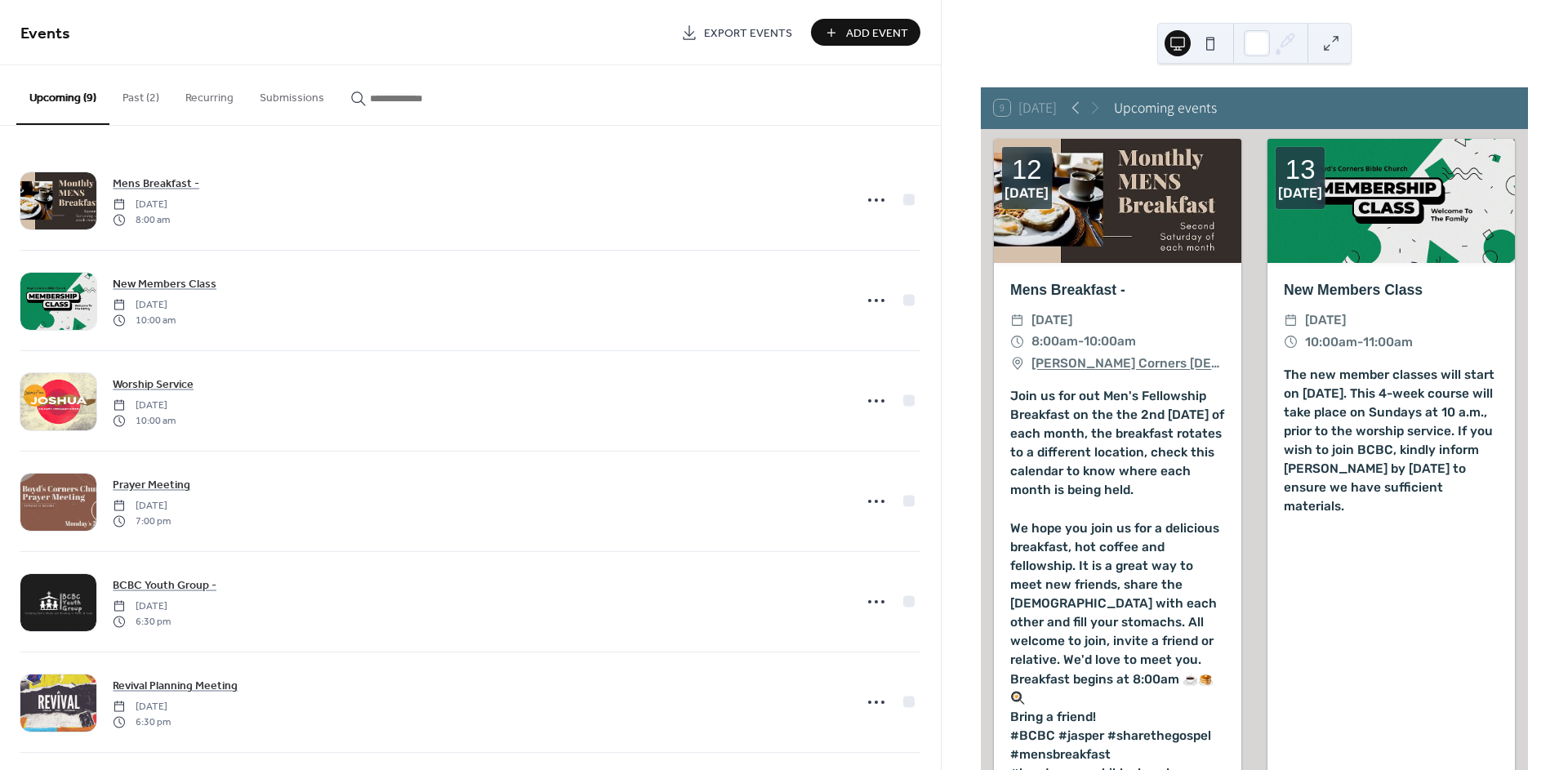 click on "Past  (2)" at bounding box center (140, 94) 